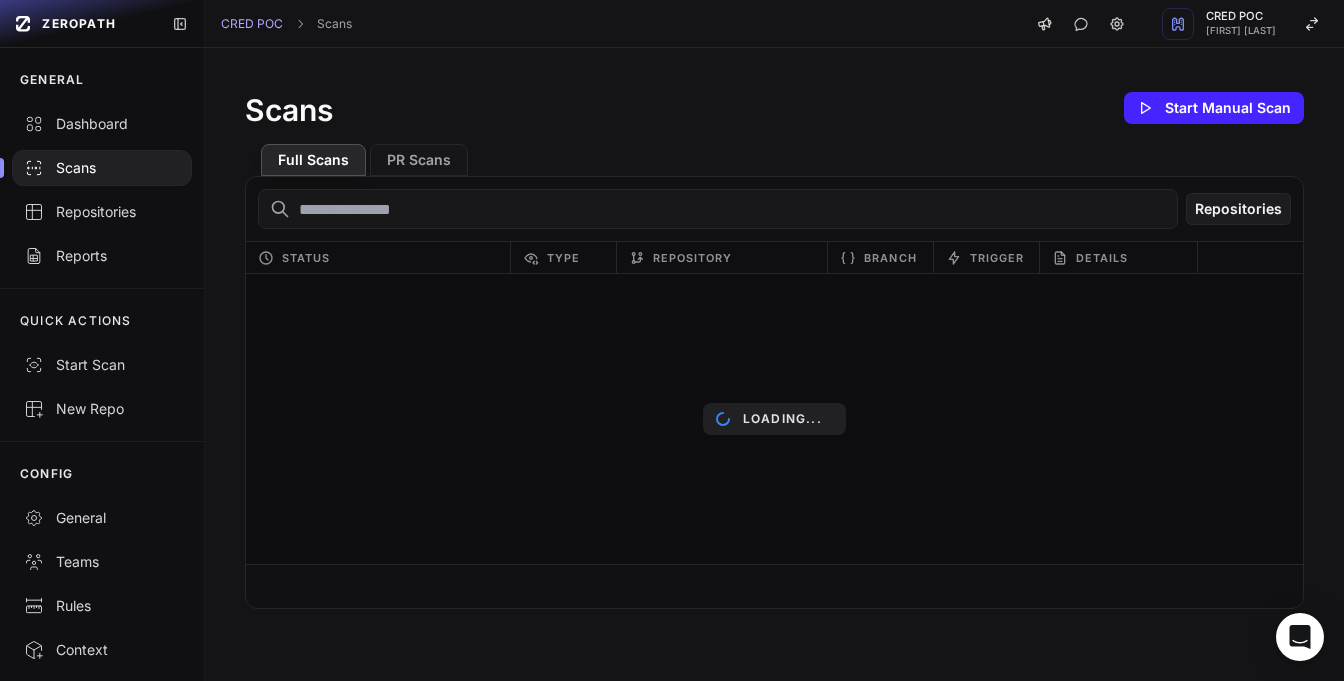 scroll, scrollTop: 0, scrollLeft: 0, axis: both 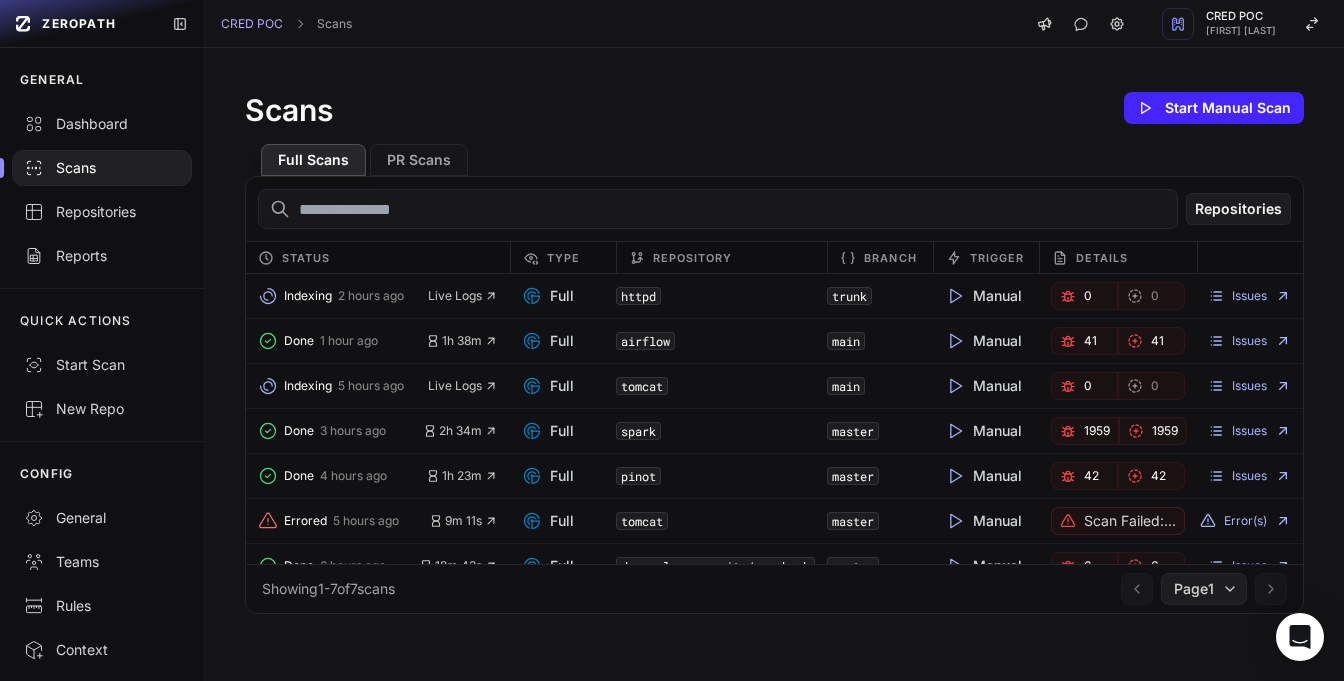 click on "CRED POC     Scans                   CRED POC   [FIRST] [LAST]" at bounding box center (774, 24) 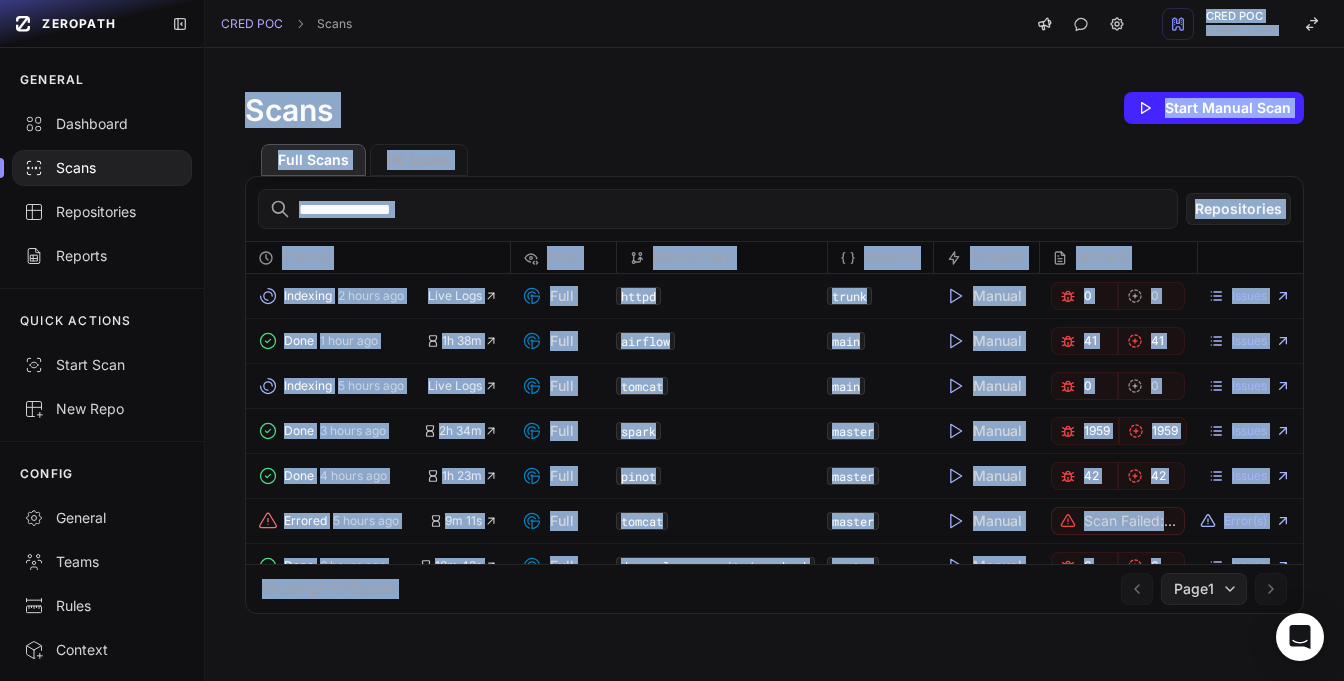 drag, startPoint x: 711, startPoint y: 22, endPoint x: 777, endPoint y: 602, distance: 583.7431 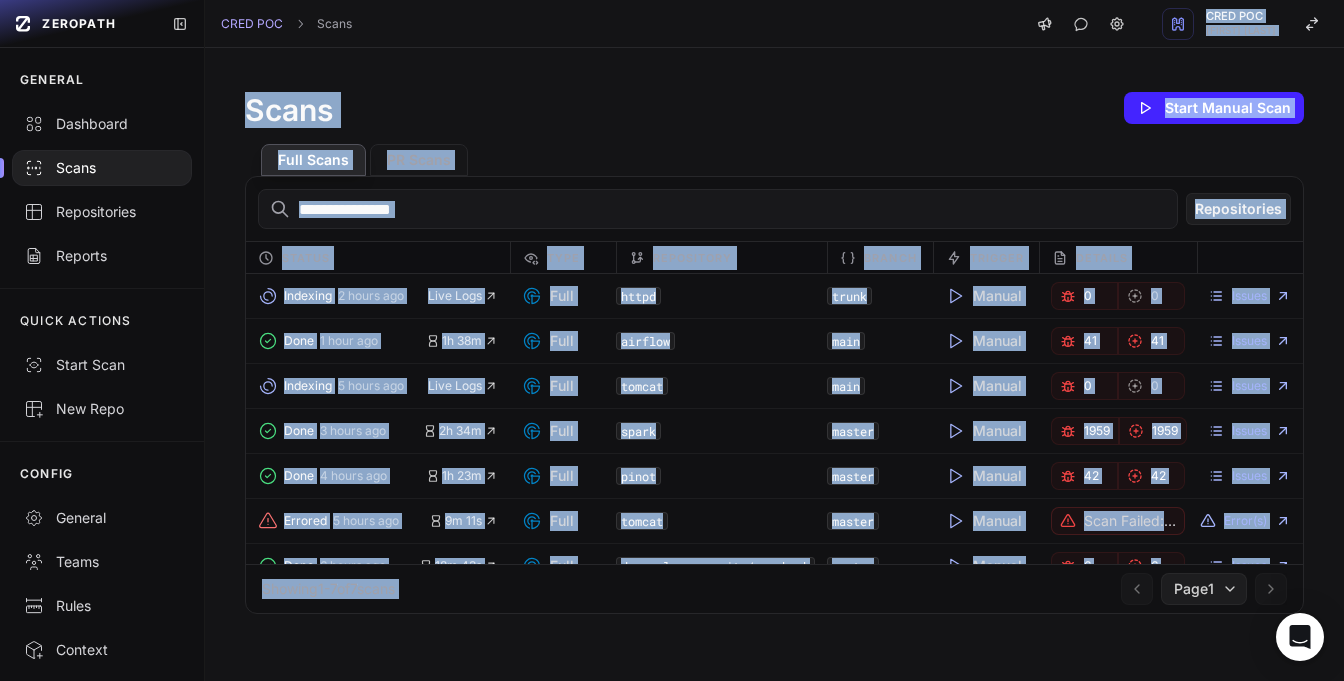 click on "CRED POC     Scans                   CRED POC   [FIRST] [LAST]       Scans
Start Manual Scan   Full Scans   PR Scans       Repositories         Status     Type     Repository     Branch     Trigger     Details         Indexing   2 hours ago     Live Logs         Full   httpd   trunk     Manual     0       0
Issues        Done   1 hour ago       1h 38m         Full   airflow   main     Manual     41       41
Issues        Indexing   5 hours ago     Live Logs         Full   tomcat   main     Manual     0       0
Issues        Done   3 hours ago       2h 34m         Full   spark   master     Manual     1959       1959
Issues        Done   4 hours ago       1h 23m         Full   pinot   master     42       42
Issues        Errored   5 hours ago       9m 11s         Full   tomcat   master     Manual     Scan failed: An unknown error occurred. We're investigating it.
Error(s)          Done   6 hours ago" at bounding box center [774, 340] 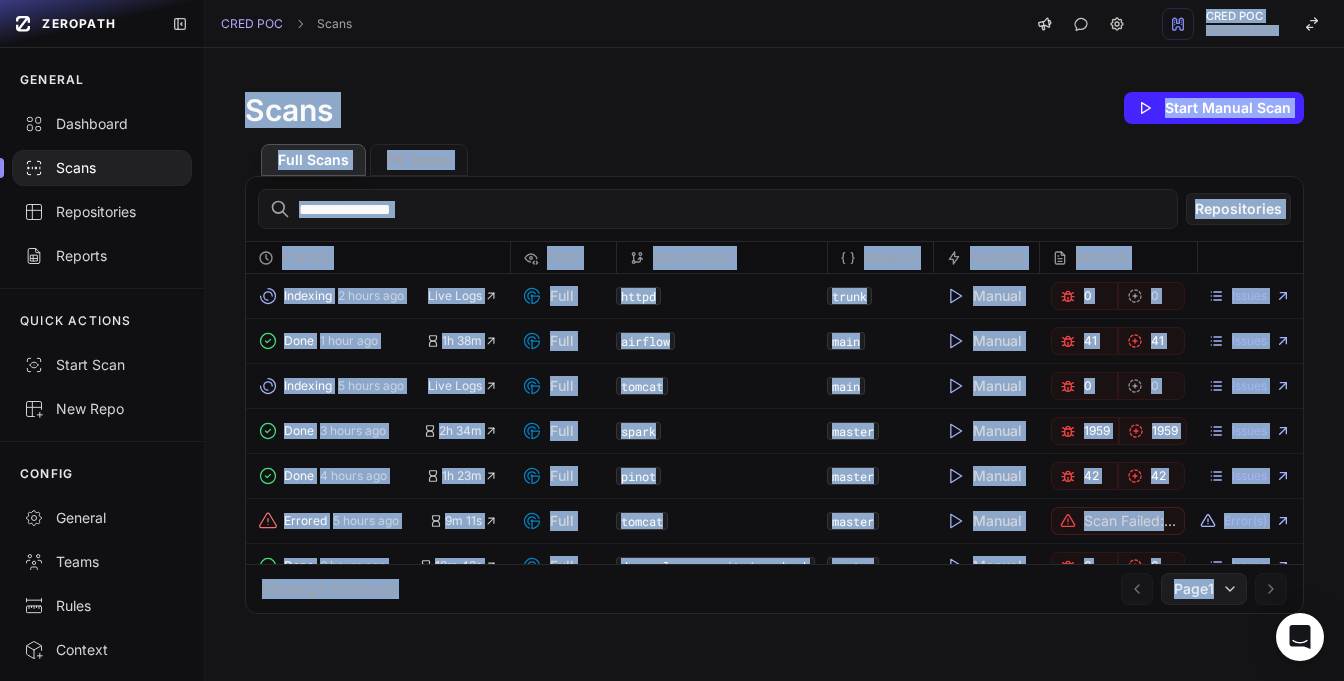 click on "Scans
Start Manual Scan   Full Scans   PR Scans       Repositories         Status     Type     Repository     Branch     Trigger     Details         Indexing   2 hours ago     Live Logs         Full   httpd   trunk     Manual     0       0
Issues        Done   1 hour ago       1h 38m         Full   airflow   main     Manual     41       41
Issues        Indexing   5 hours ago     Live Logs         Full   tomcat   main     Manual     0       0
Issues        Done   3 hours ago       2h 34m         Full   spark   master     Manual     1959       1959
Issues        Done   4 hours ago       1h 23m         Full   pinot   master     42       42
Issues        Errored   5 hours ago       9m 11s         Full   tomcat   master     Manual     Scan failed: An unknown error occurred. We're investigating it.
Error(s)          Done   6 hours ago       18m 43s         Full   dreamplug-security/yourbank   master" at bounding box center [774, 364] 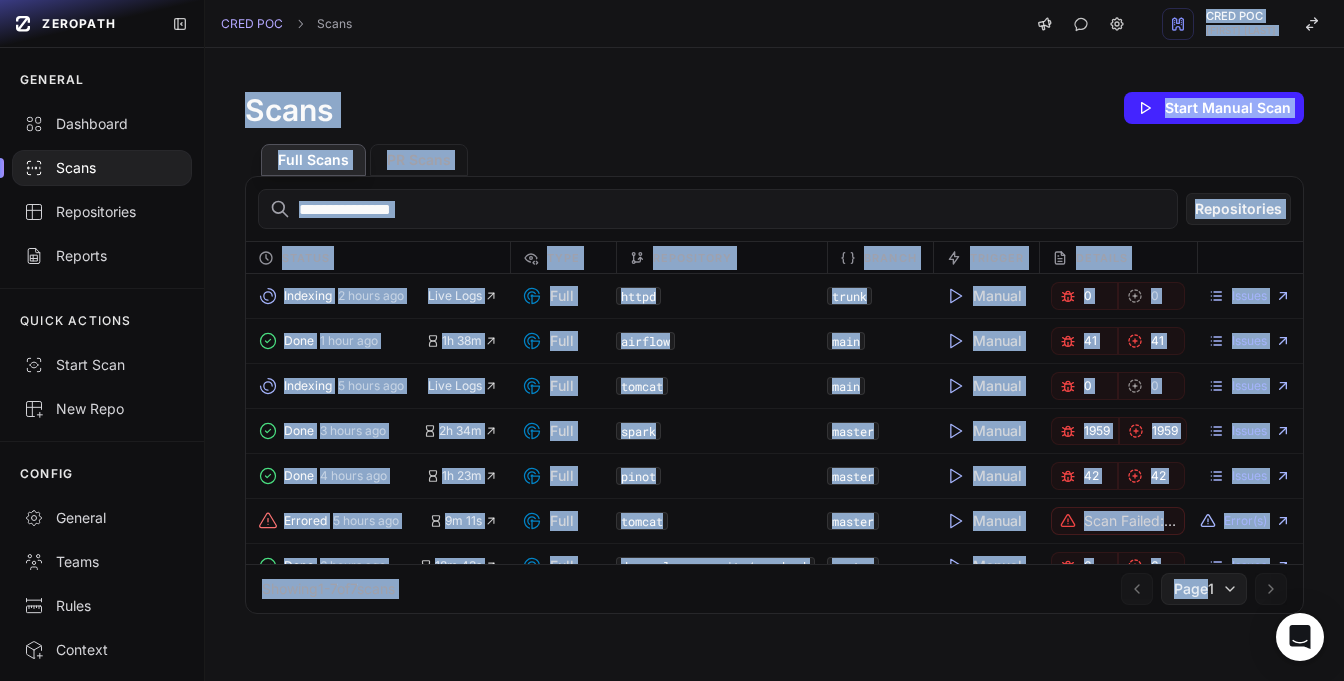drag, startPoint x: 1194, startPoint y: 655, endPoint x: 646, endPoint y: 31, distance: 830.4697 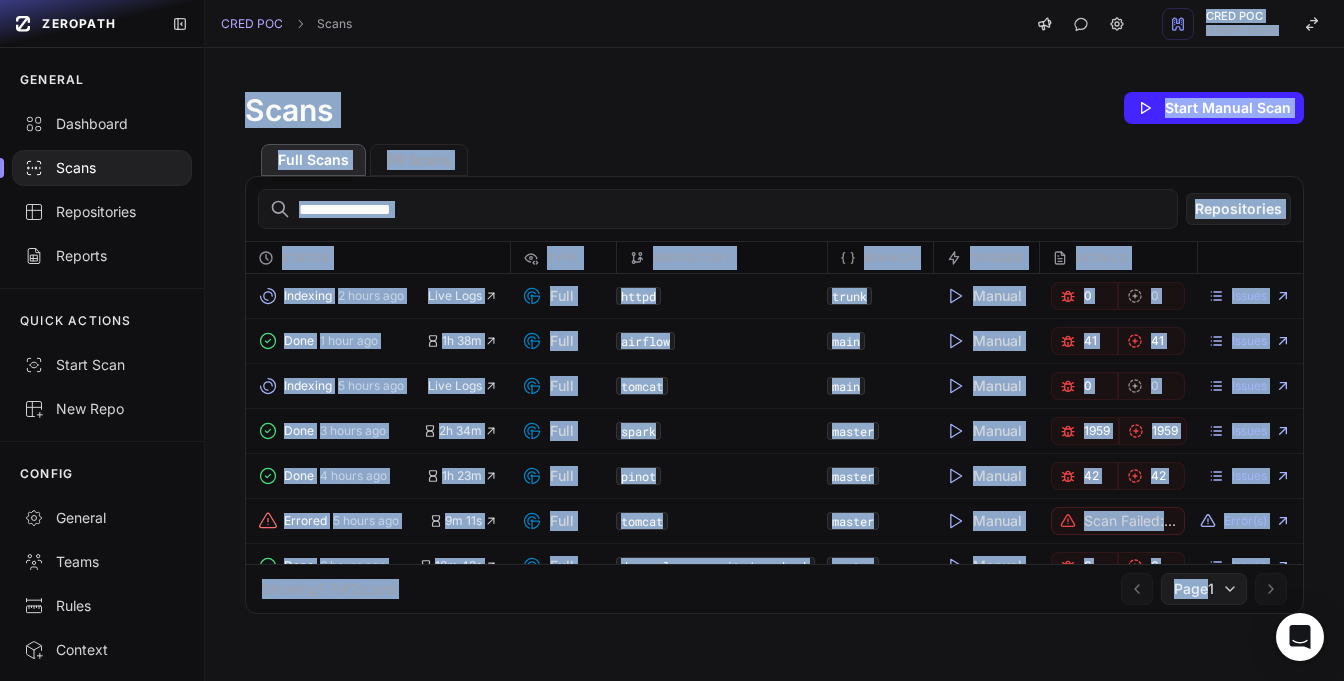 click on "CRED POC     Scans                   CRED POC   [FIRST] [LAST]       Scans
Start Manual Scan   Full Scans   PR Scans       Repositories         Status     Type     Repository     Branch     Trigger     Details         Indexing   2 hours ago     Live Logs         Full   httpd   trunk     Manual     0       0
Issues        Done   1 hour ago       1h 38m         Full   airflow   main     Manual     41       41
Issues        Indexing   5 hours ago     Live Logs         Full   tomcat   main     Manual     0       0
Issues        Done   3 hours ago       2h 34m         Full   spark   master     Manual     1959       1959
Issues        Done   4 hours ago       1h 23m         Full   pinot   master     42       42
Issues        Errored   5 hours ago       9m 11s         Full   tomcat   master     Manual     Scan failed: An unknown error occurred. We're investigating it.
Error(s)          Done   6 hours ago" at bounding box center [774, 340] 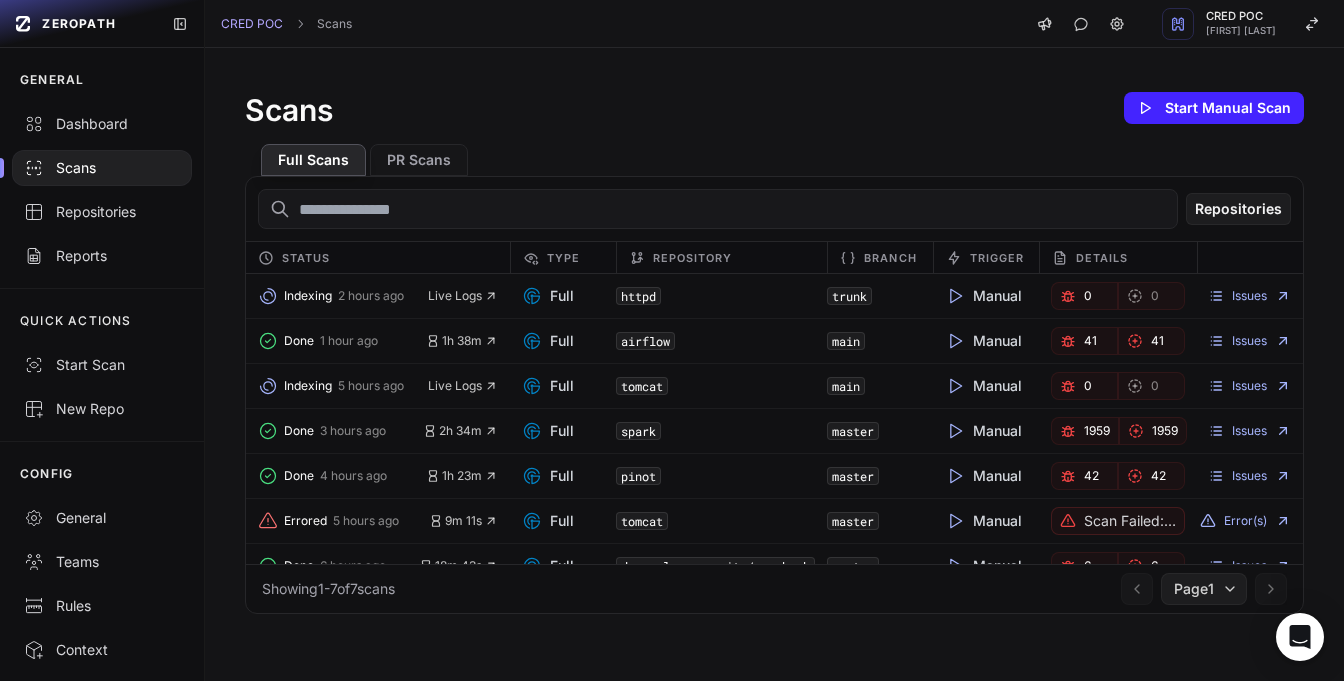 click on "CRED POC     Scans                   CRED POC   [FIRST] [LAST]" at bounding box center (774, 24) 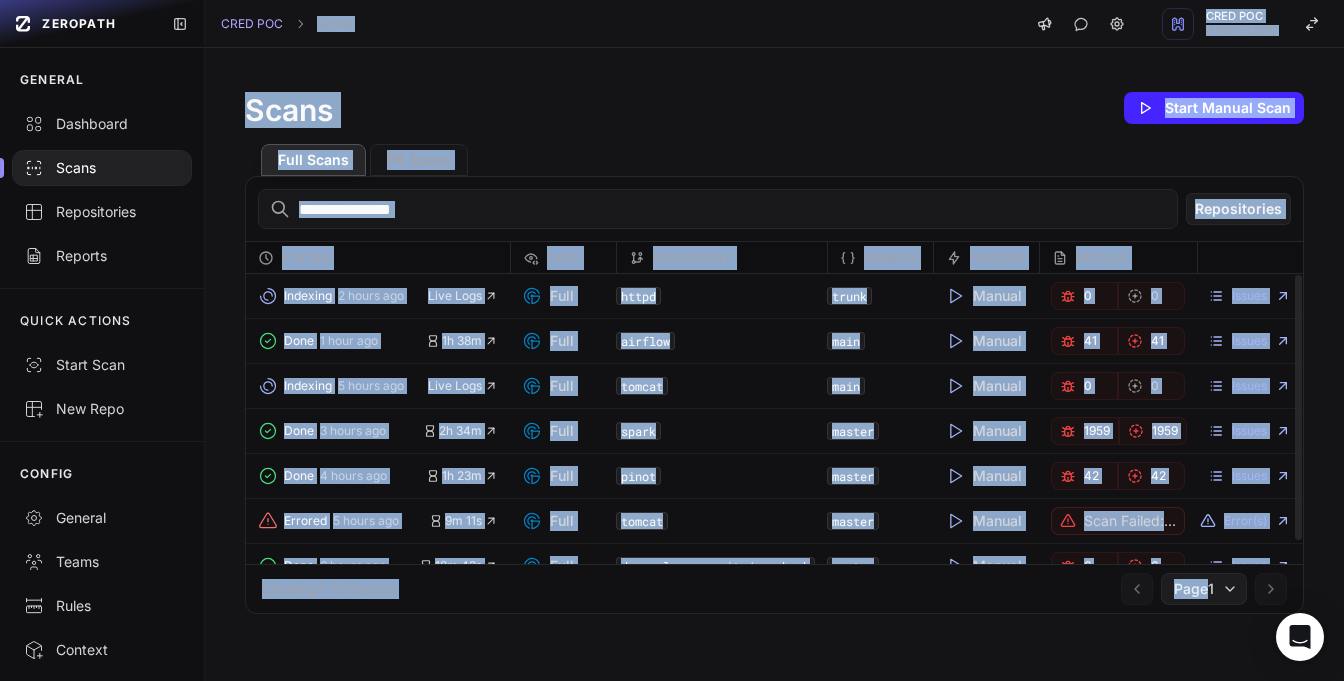 drag, startPoint x: 637, startPoint y: 15, endPoint x: 1164, endPoint y: 663, distance: 835.24426 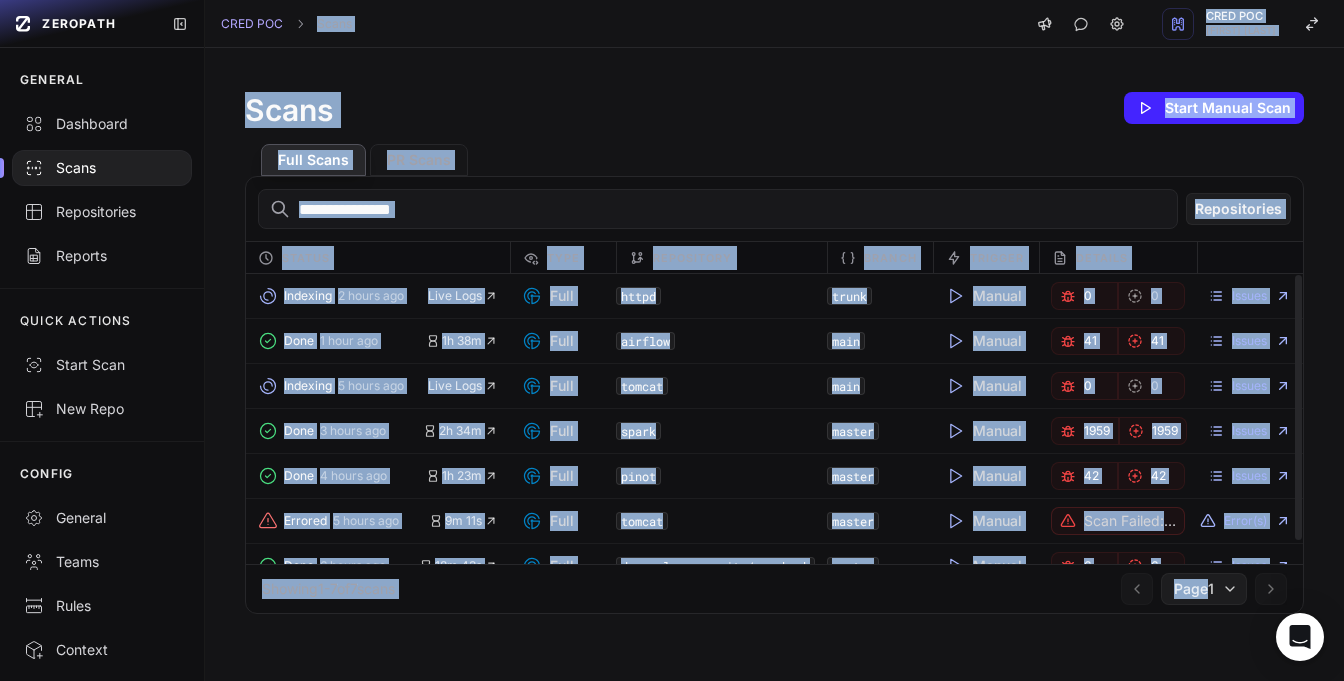 click on "CRED POC     Scans                   CRED POC   [FIRST] [LAST]       Scans
Start Manual Scan   Full Scans   PR Scans       Repositories         Status     Type     Repository     Branch     Trigger     Details         Indexing   2 hours ago     Live Logs         Full   httpd   trunk     Manual     0       0
Issues        Done   1 hour ago       1h 38m         Full   airflow   main     Manual     41       41
Issues        Indexing   5 hours ago     Live Logs         Full   tomcat   main     Manual     0       0
Issues        Done   3 hours ago       2h 34m         Full   spark   master     Manual     1959       1959
Issues        Done   4 hours ago       1h 23m         Full   pinot   master     42       42
Issues        Errored   5 hours ago       9m 11s         Full   tomcat   master     Manual     Scan failed: An unknown error occurred. We're investigating it.
Error(s)          Done   6 hours ago" at bounding box center (774, 340) 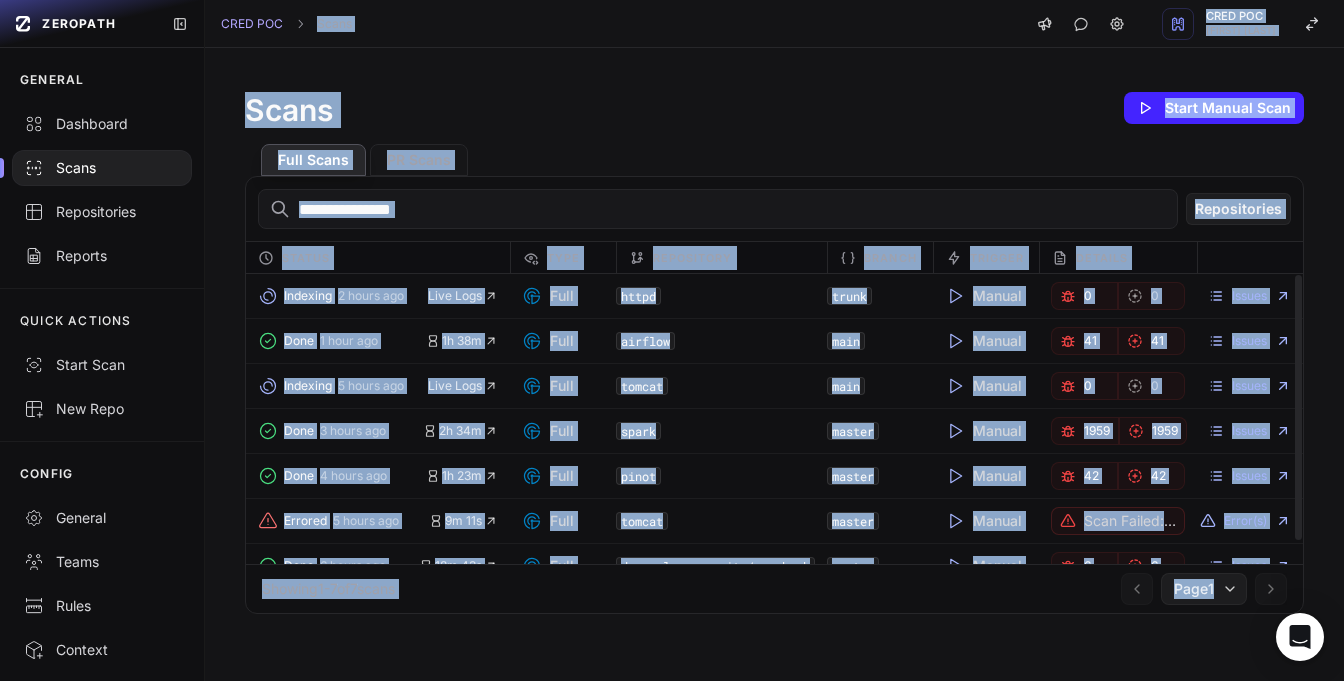 click on "Scans
Start Manual Scan   Full Scans   PR Scans       Repositories         Status     Type     Repository     Branch     Trigger     Details         Indexing   2 hours ago     Live Logs         Full   httpd   trunk     Manual     0       0
Issues        Done   1 hour ago       1h 38m         Full   airflow   main     Manual     41       41
Issues        Indexing   5 hours ago     Live Logs         Full   tomcat   main     Manual     0       0
Issues        Done   3 hours ago       2h 34m         Full   spark   master     Manual     1959       1959
Issues        Done   4 hours ago       1h 23m         Full   pinot   master     42       42
Issues        Errored   5 hours ago       9m 11s         Full   tomcat   master     Manual     Scan failed: An unknown error occurred. We're investigating it.
Error(s)          Done   6 hours ago       18m 43s         Full   dreamplug-security/yourbank   master" at bounding box center [774, 364] 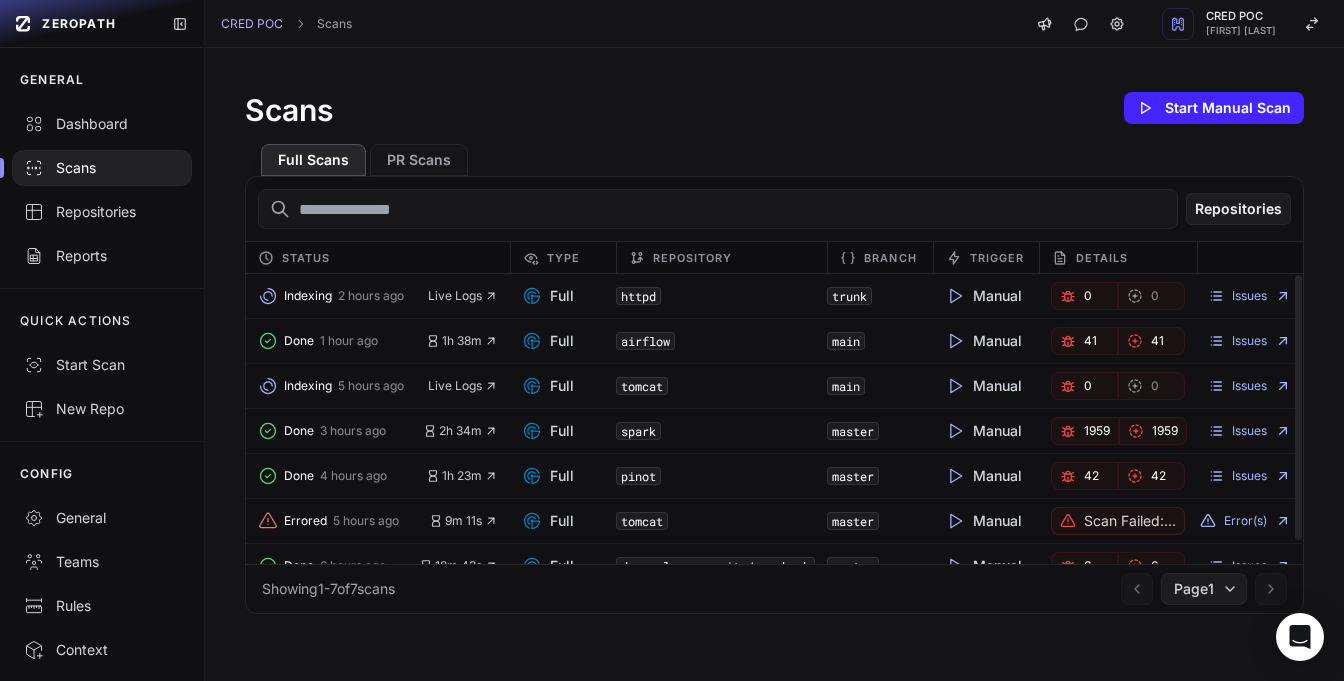 drag, startPoint x: 1253, startPoint y: 656, endPoint x: 265, endPoint y: 8, distance: 1181.5448 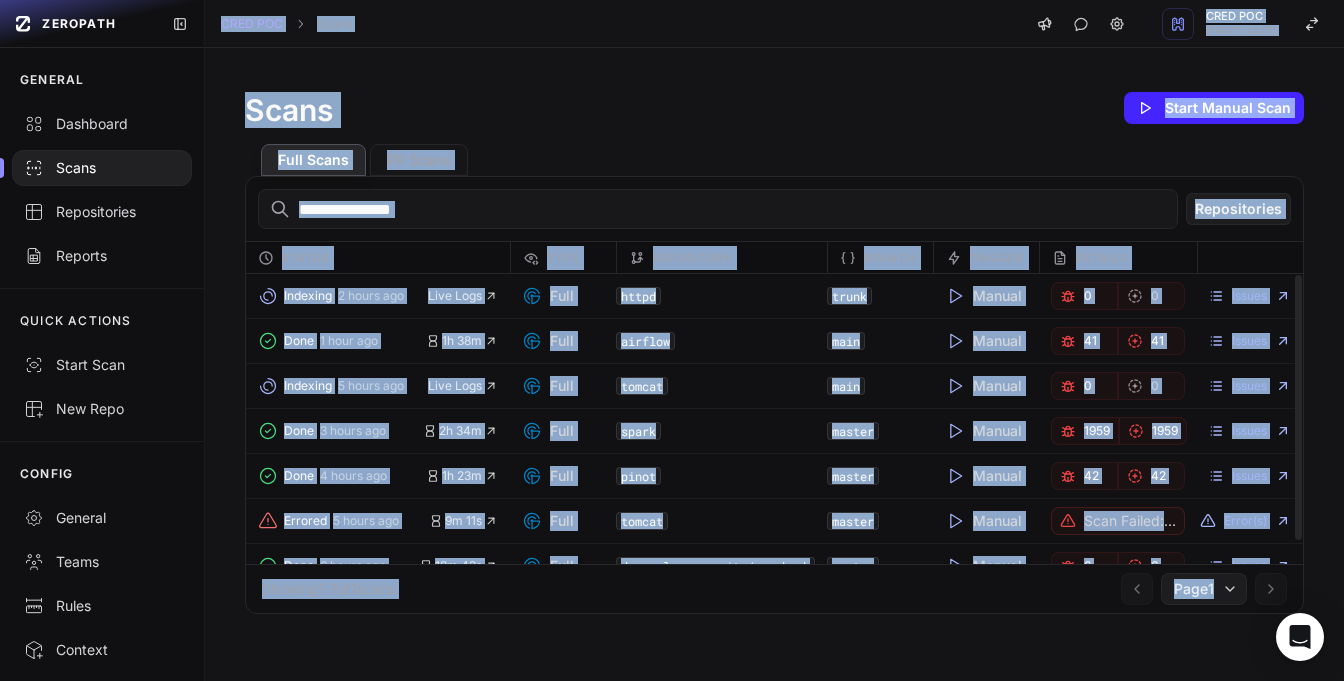 click on "CRED POC     Scans                   CRED POC   [FIRST] [LAST]" at bounding box center [774, 24] 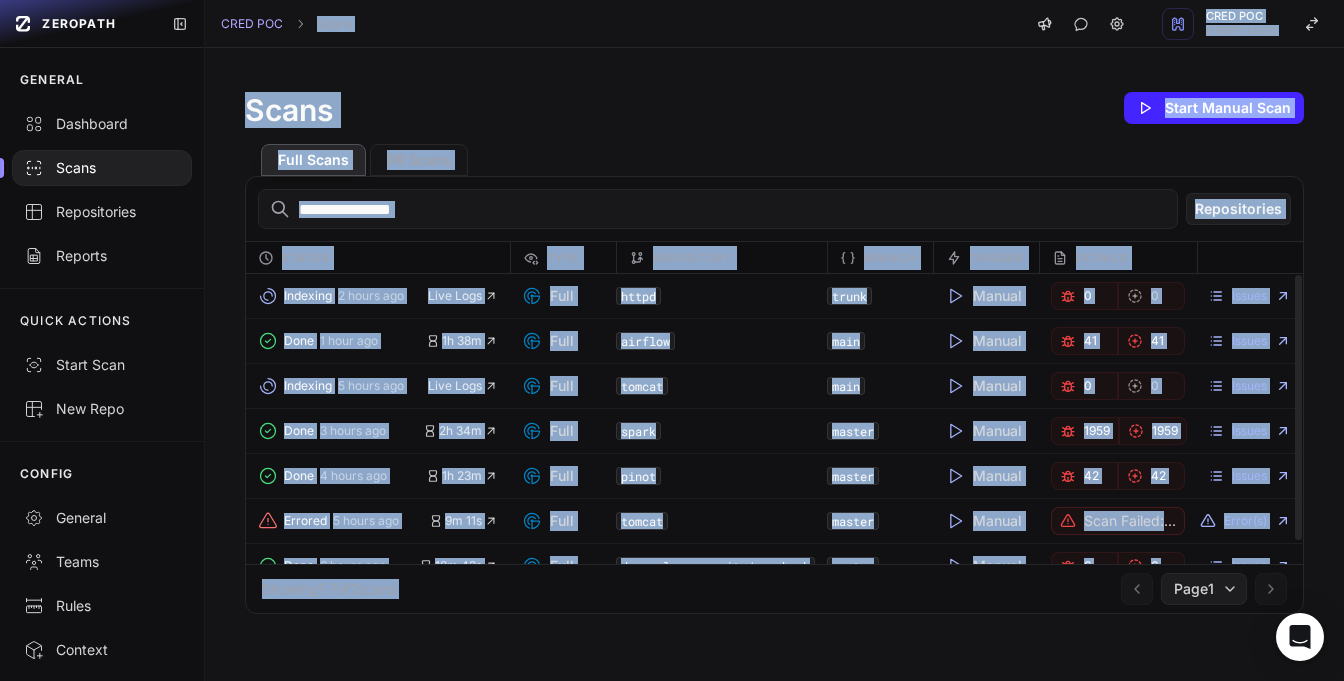drag, startPoint x: 603, startPoint y: 9, endPoint x: 1129, endPoint y: 644, distance: 824.5611 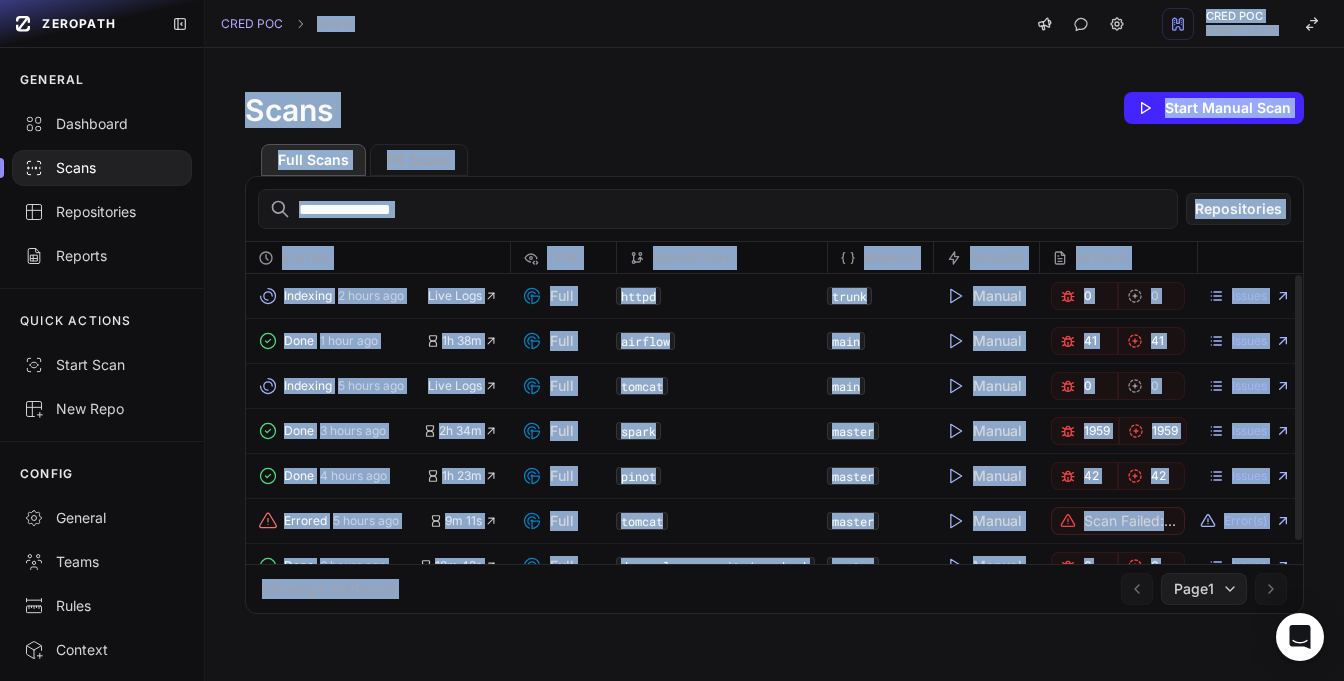 click on "CRED POC     Scans                   CRED POC   [FIRST] [LAST]       Scans
Start Manual Scan   Full Scans   PR Scans       Repositories         Status     Type     Repository     Branch     Trigger     Details         Indexing   2 hours ago     Live Logs         Full   httpd   trunk     Manual     0       0
Issues        Done   1 hour ago       1h 38m         Full   airflow   main     Manual     41       41
Issues        Indexing   5 hours ago     Live Logs         Full   tomcat   main     Manual     0       0
Issues        Done   3 hours ago       2h 34m         Full   spark   master     Manual     1959       1959
Issues        Done   4 hours ago       1h 23m         Full   pinot   master     42       42
Issues        Errored   5 hours ago       9m 11s         Full   tomcat   master     Manual     Scan failed: An unknown error occurred. We're investigating it.
Error(s)          Done   6 hours ago" at bounding box center [774, 340] 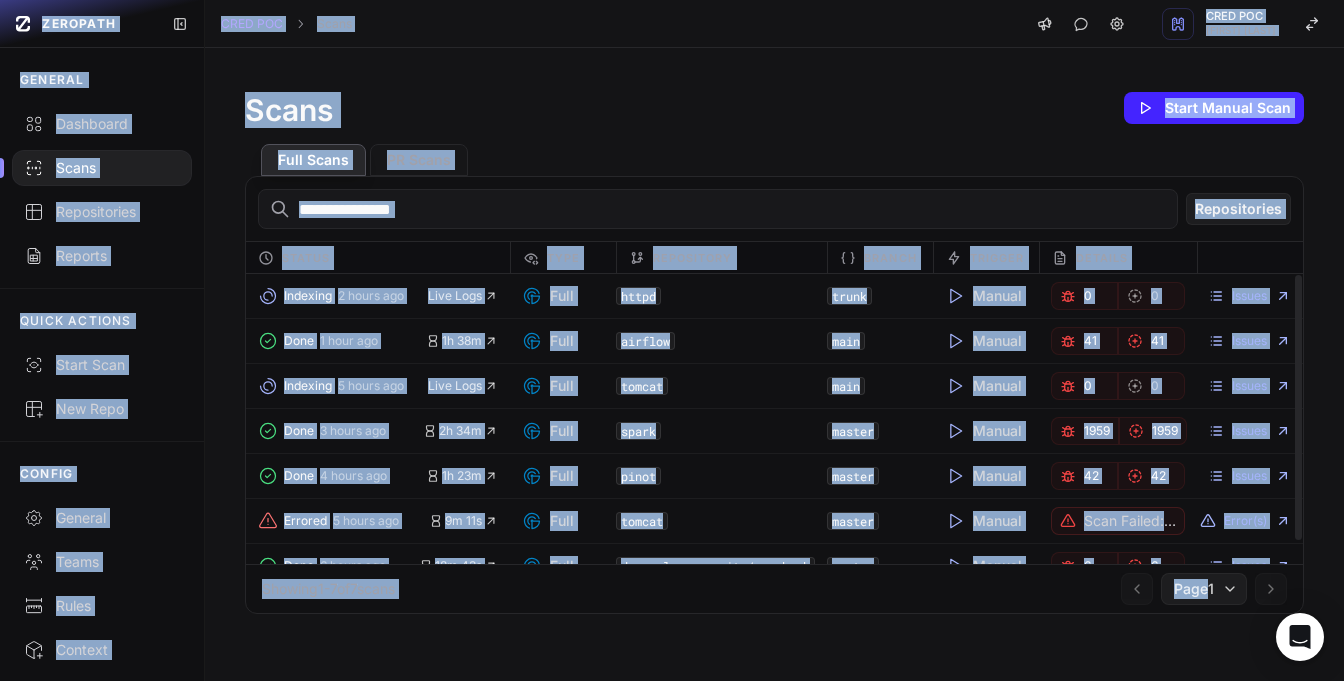 drag, startPoint x: 1217, startPoint y: 665, endPoint x: 0, endPoint y: -11, distance: 1392.144 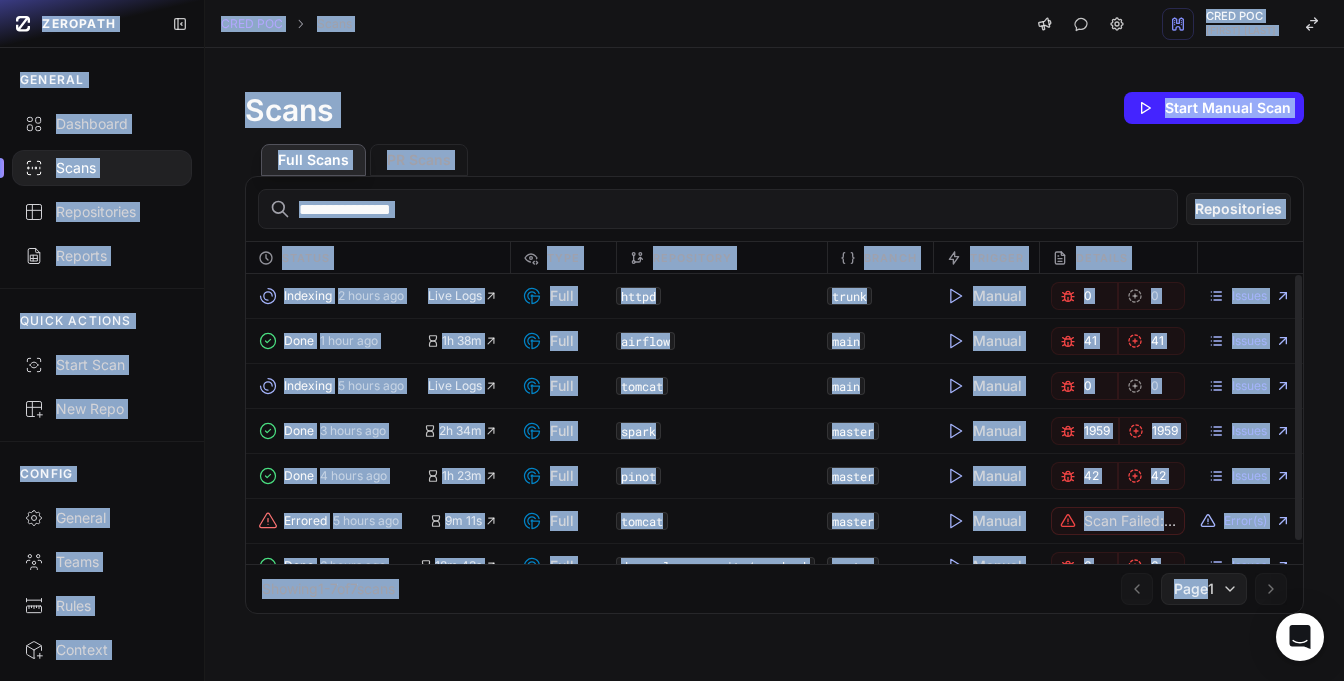 click on "ZEROPATH     GENERAL       Dashboard       Scans     Repositories     Reports   QUICK ACTIONS     Start Scan       New Repo     CONFIG       General     Teams     Rules     Context     Locations     API Keys       API Docs     CRED POC     Scans                   CRED POC   [FIRST] [LAST]       Scans
Start Manual Scan   Full Scans   PR Scans       Repositories         Status     Type     Repository     Branch     Trigger     Details         Indexing   2 hours ago     Live Logs         Full   httpd   trunk     Manual     0       0
Issues        Done   1 hour ago       1h 38m         Full   airflow   main     Manual     41       41
Issues        Indexing   5 hours ago     Live Logs         Full   tomcat   main     Manual     0       0
Issues        Done   3 hours ago       2h 34m         Full   spark   master     Manual     1959       1959
Issues        Done   4 hours ago       1h 23m         Full   pinot   master" at bounding box center [672, 340] 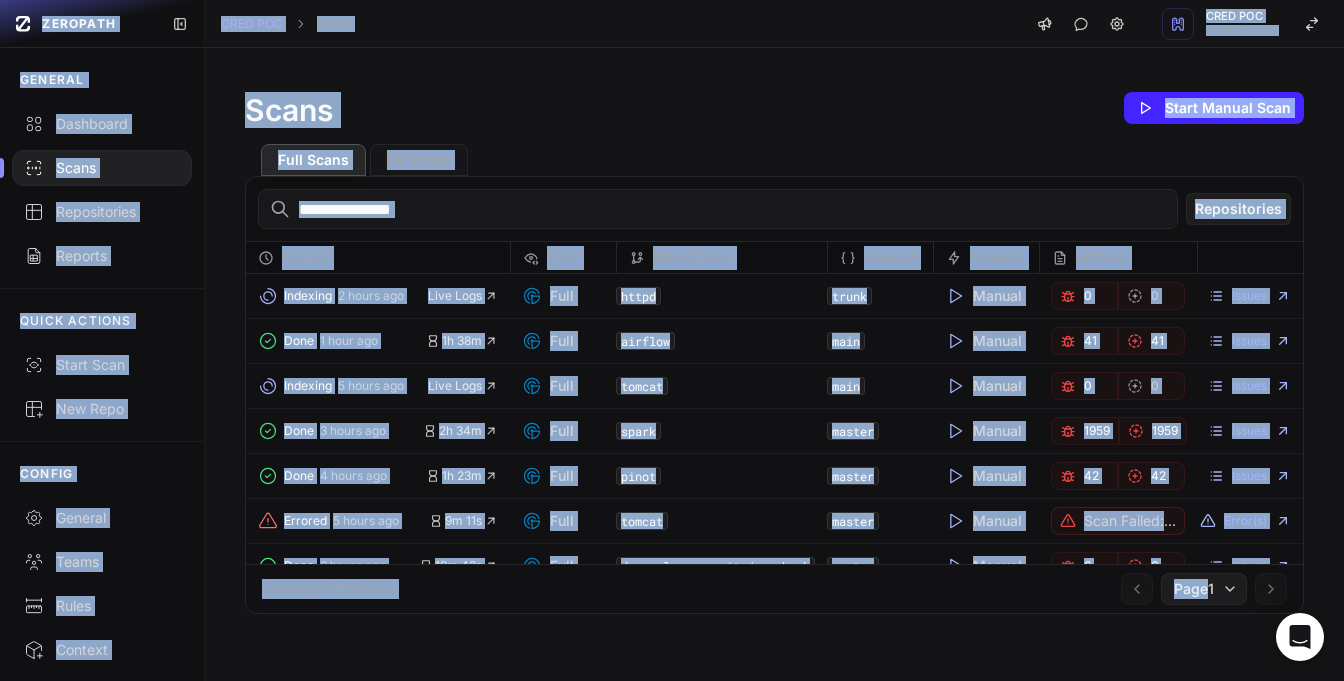 click on "CRED POC     Scans                   CRED POC   [FIRST] [LAST]" at bounding box center (774, 24) 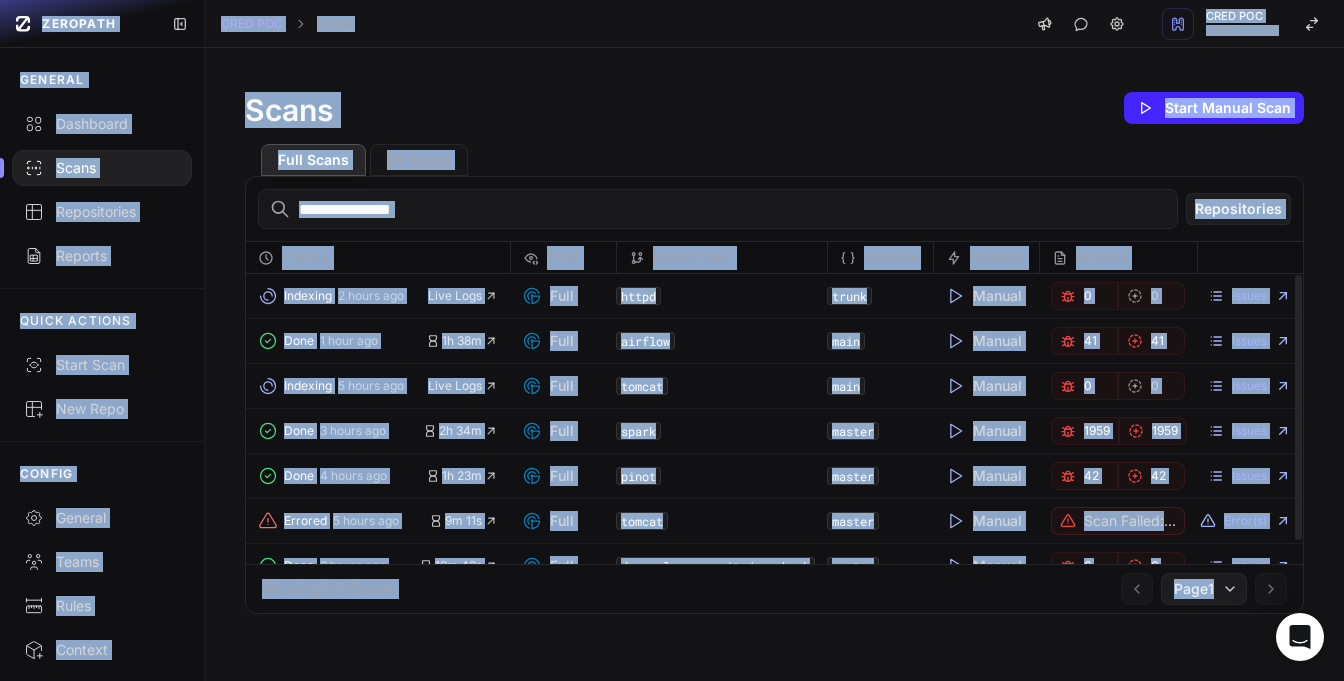drag, startPoint x: 1230, startPoint y: 639, endPoint x: 28, endPoint y: -20, distance: 1370.7972 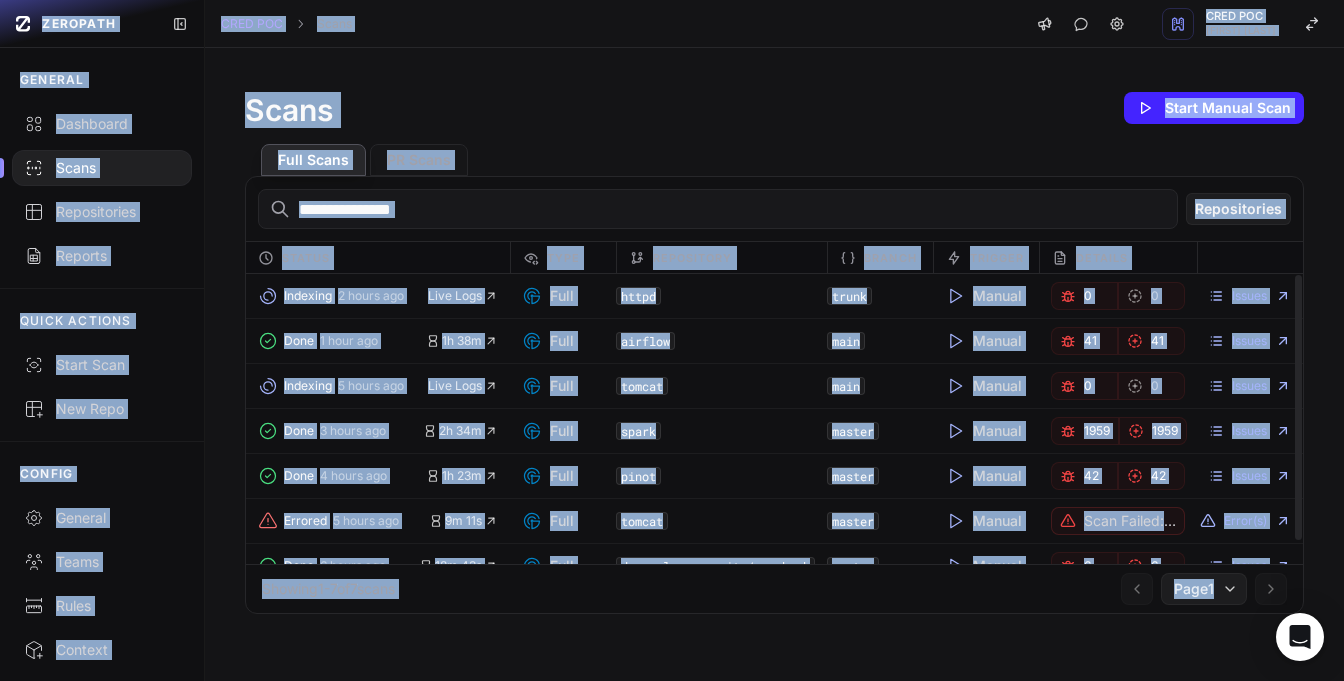 click on "ZEROPATH     GENERAL       Dashboard       Scans     Repositories     Reports   QUICK ACTIONS     Start Scan       New Repo     CONFIG       General     Teams     Rules     Context     Locations     API Keys       API Docs     CRED POC     Scans                   CRED POC   [FIRST] [LAST]       Scans
Start Manual Scan   Full Scans   PR Scans       Repositories         Status     Type     Repository     Branch     Trigger     Details         Indexing   2 hours ago     Live Logs         Full   httpd   trunk     Manual     0       0
Issues        Done   1 hour ago       1h 38m         Full   airflow   main     Manual     41       41
Issues        Indexing   5 hours ago     Live Logs         Full   tomcat   main     Manual     0       0
Issues        Done   3 hours ago       2h 34m         Full   spark   master     Manual     1959       1959
Issues        Done   4 hours ago       1h 23m         Full   pinot   master" at bounding box center [672, 340] 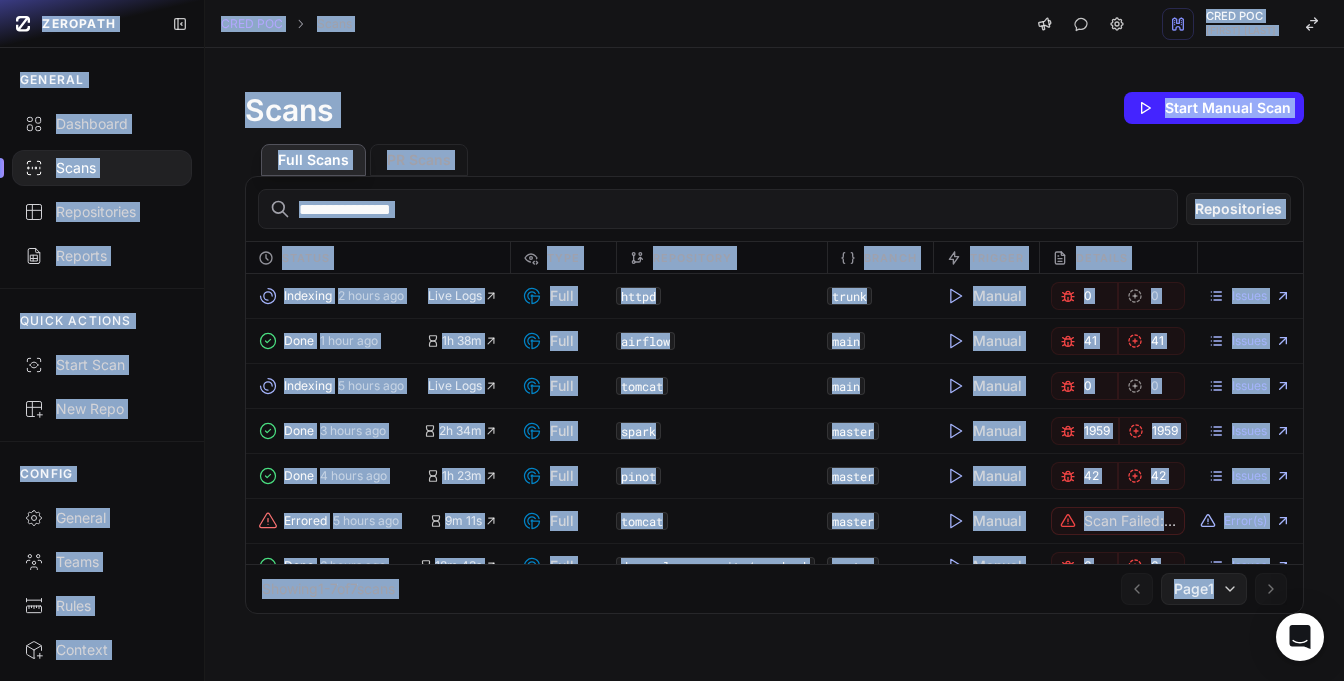 click on "Scans
Start Manual Scan" at bounding box center (774, 108) 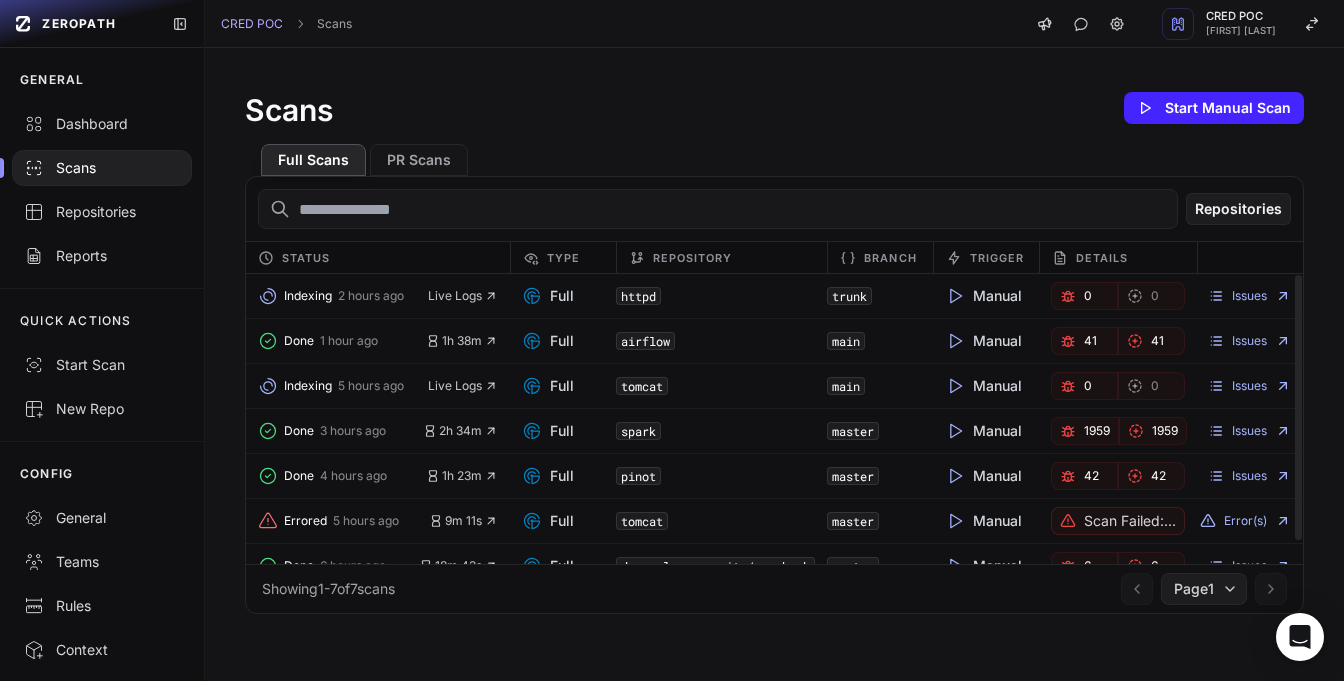 click on "Scans
Start Manual Scan   Full Scans   PR Scans       Repositories         Status     Type     Repository     Branch     Trigger     Details         Indexing   2 hours ago     Live Logs         Full   httpd   trunk     Manual     0       0
Issues        Done   1 hour ago       1h 38m         Full   airflow   main     Manual     41       41
Issues        Indexing   5 hours ago     Live Logs         Full   tomcat   main     Manual     0       0
Issues        Done   3 hours ago       2h 34m         Full   spark   master     Manual     1959       1959
Issues        Done   4 hours ago       1h 23m         Full   pinot   master     42       42
Issues        Errored   5 hours ago       9m 11s         Full   tomcat   master     Manual     Scan failed: An unknown error occurred. We're investigating it.
Error(s)          Done   6 hours ago       18m 43s         Full   dreamplug-security/yourbank   master" at bounding box center (774, 351) 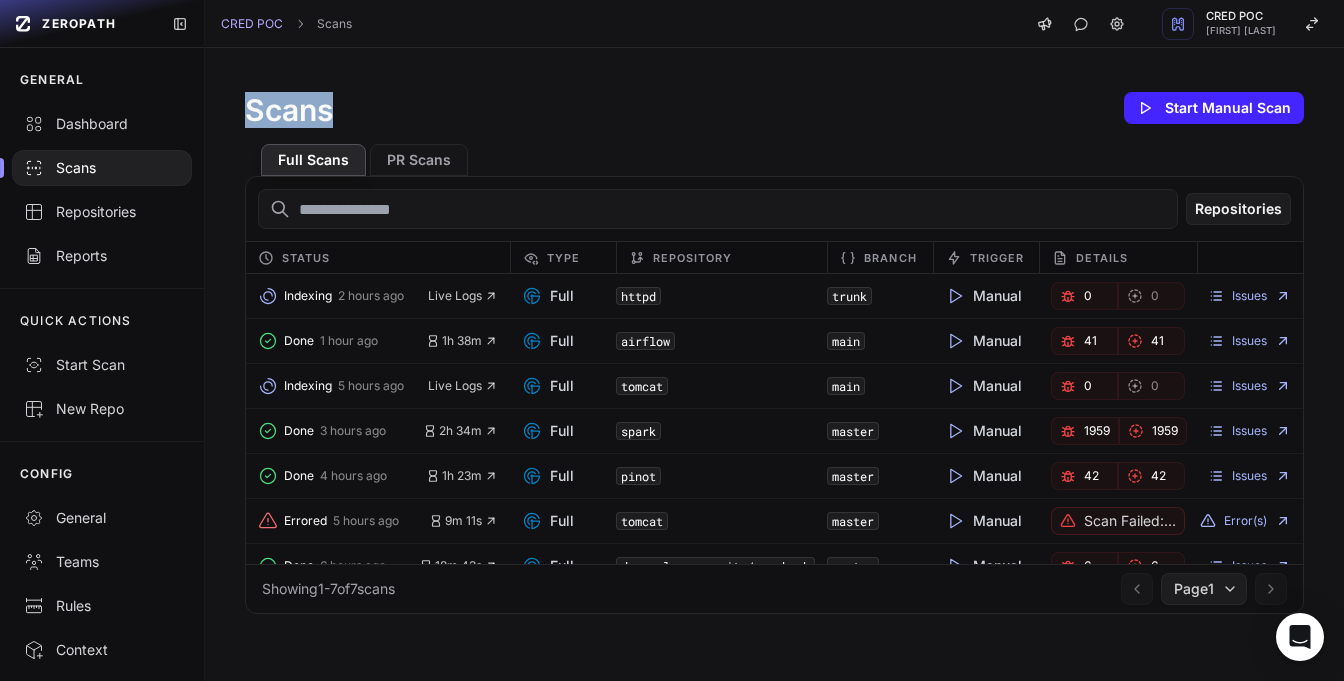 click on "Scans
Start Manual Scan   Full Scans   PR Scans       Repositories         Status     Type     Repository     Branch     Trigger     Details         Indexing   2 hours ago     Live Logs         Full   httpd   trunk     Manual     0       0
Issues        Done   1 hour ago       1h 38m         Full   airflow   main     Manual     41       41
Issues        Indexing   5 hours ago     Live Logs         Full   tomcat   main     Manual     0       0
Issues        Done   3 hours ago       2h 34m         Full   spark   master     Manual     1959       1959
Issues        Done   4 hours ago       1h 23m         Full   pinot   master     42       42
Issues        Errored   5 hours ago       9m 11s         Full   tomcat   master     Manual     Scan failed: An unknown error occurred. We're investigating it.
Error(s)          Done   6 hours ago       18m 43s         Full   dreamplug-security/yourbank   master" at bounding box center [774, 351] 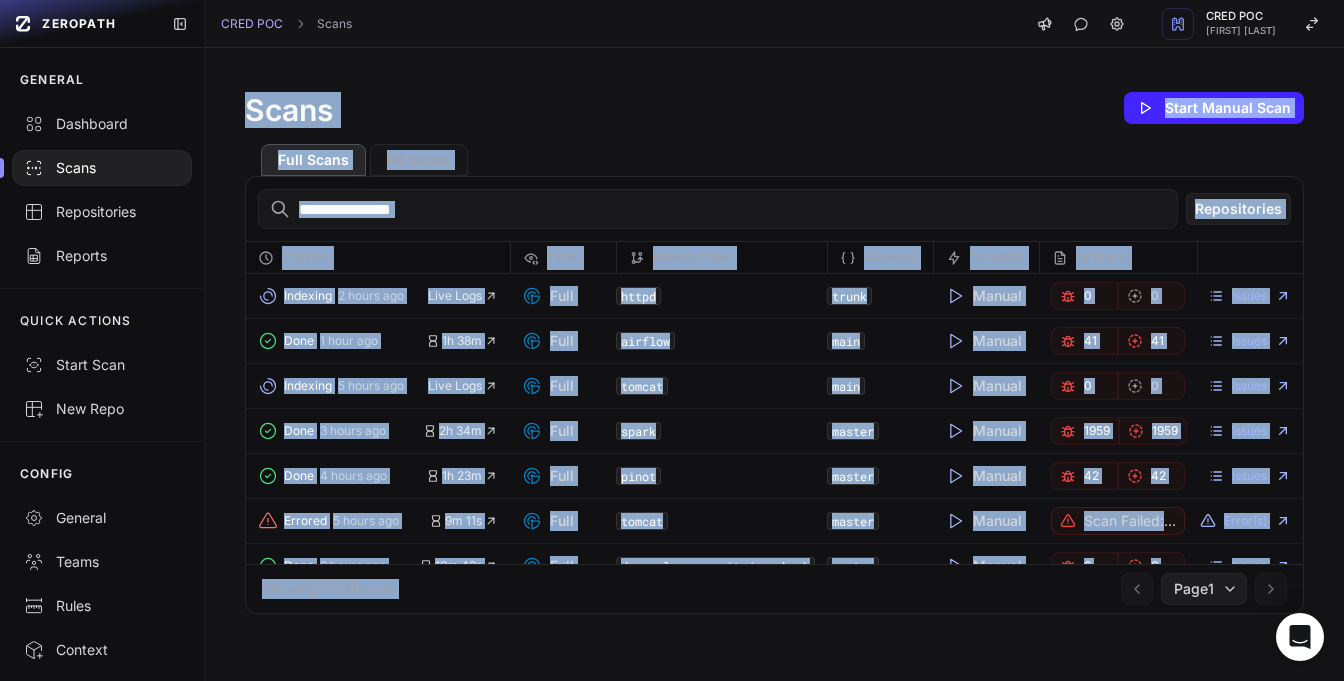 drag, startPoint x: 663, startPoint y: 67, endPoint x: 747, endPoint y: 687, distance: 625.6644 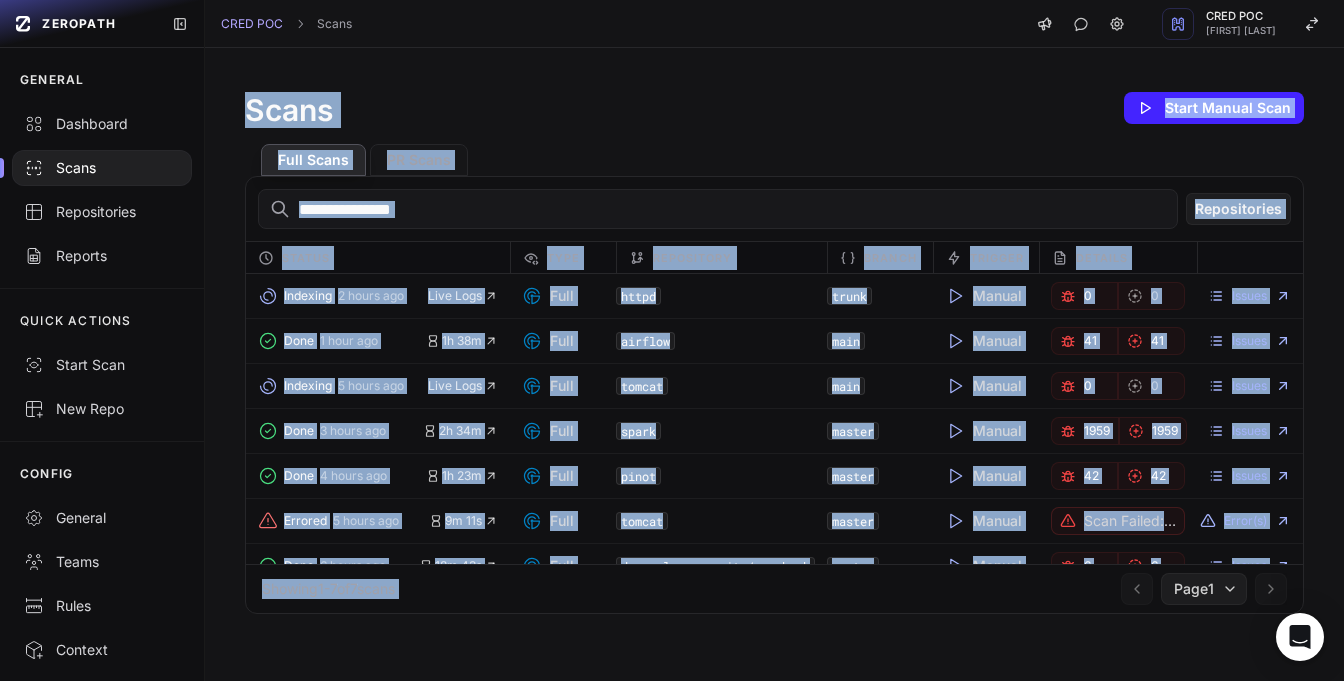 click on "ZEROPATH     GENERAL       Dashboard       Scans     Repositories     Reports   QUICK ACTIONS     Start Scan       New Repo     CONFIG       General     Teams     Rules     Context     Locations     API Keys       API Docs     CRED POC     Scans                   CRED POC   [FIRST] [LAST]       Scans
Start Manual Scan   Full Scans   PR Scans       Repositories         Status     Type     Repository     Branch     Trigger     Details         Indexing   2 hours ago     Live Logs         Full   httpd   trunk     Manual     0       0
Issues        Done   1 hour ago       1h 38m         Full   airflow   main     Manual     41       41
Issues        Indexing   5 hours ago     Live Logs         Full   tomcat   main     Manual     0       0
Issues        Done   3 hours ago       2h 34m         Full   spark   master     Manual     1959       1959
Issues        Done   4 hours ago       1h 23m         Full   pinot   master" at bounding box center [672, 340] 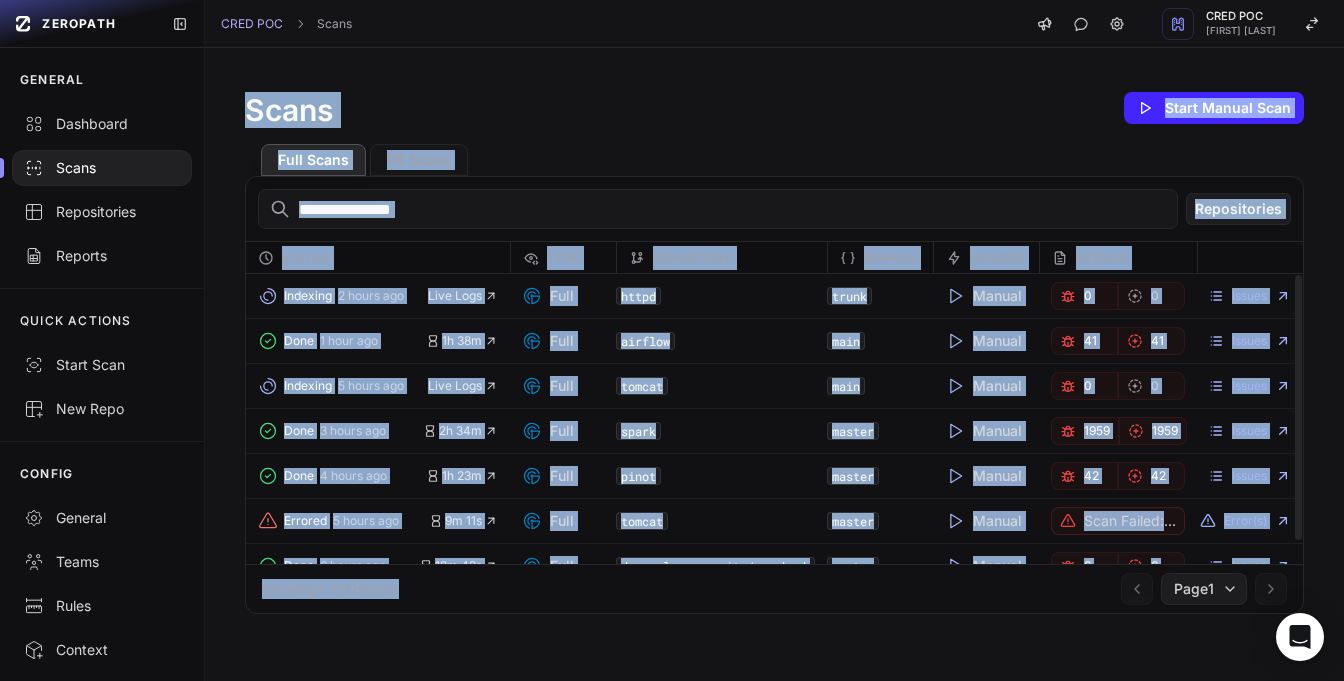 drag, startPoint x: 1070, startPoint y: 632, endPoint x: 687, endPoint y: 87, distance: 666.1186 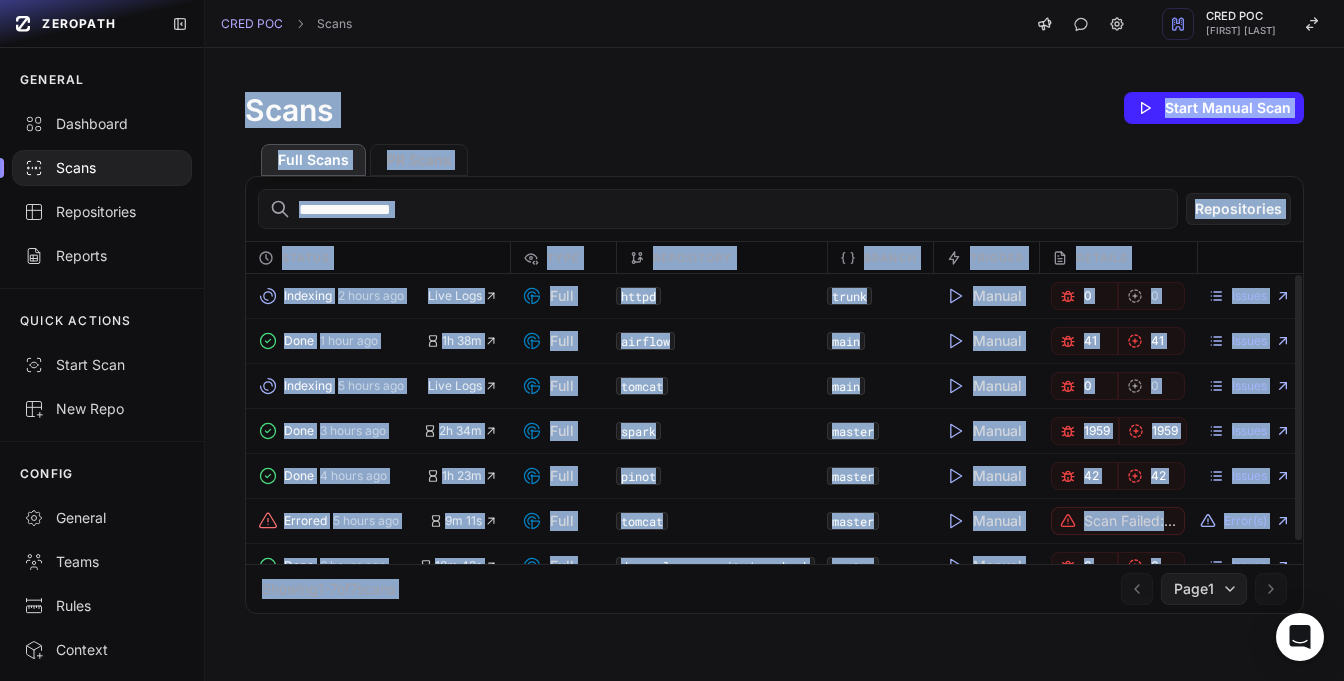 click on "Scans
Start Manual Scan   Full Scans   PR Scans       Repositories         Status     Type     Repository     Branch     Trigger     Details         Indexing   2 hours ago     Live Logs         Full   httpd   trunk     Manual     0       0
Issues        Done   1 hour ago       1h 38m         Full   airflow   main     Manual     41       41
Issues        Indexing   5 hours ago     Live Logs         Full   tomcat   main     Manual     0       0
Issues        Done   3 hours ago       2h 34m         Full   spark   master     Manual     1959       1959
Issues        Done   4 hours ago       1h 23m         Full   pinot   master     42       42
Issues        Errored   5 hours ago       9m 11s         Full   tomcat   master     Manual     Scan failed: An unknown error occurred. We're investigating it.
Error(s)          Done   6 hours ago       18m 43s         Full   dreamplug-security/yourbank   master" at bounding box center [774, 351] 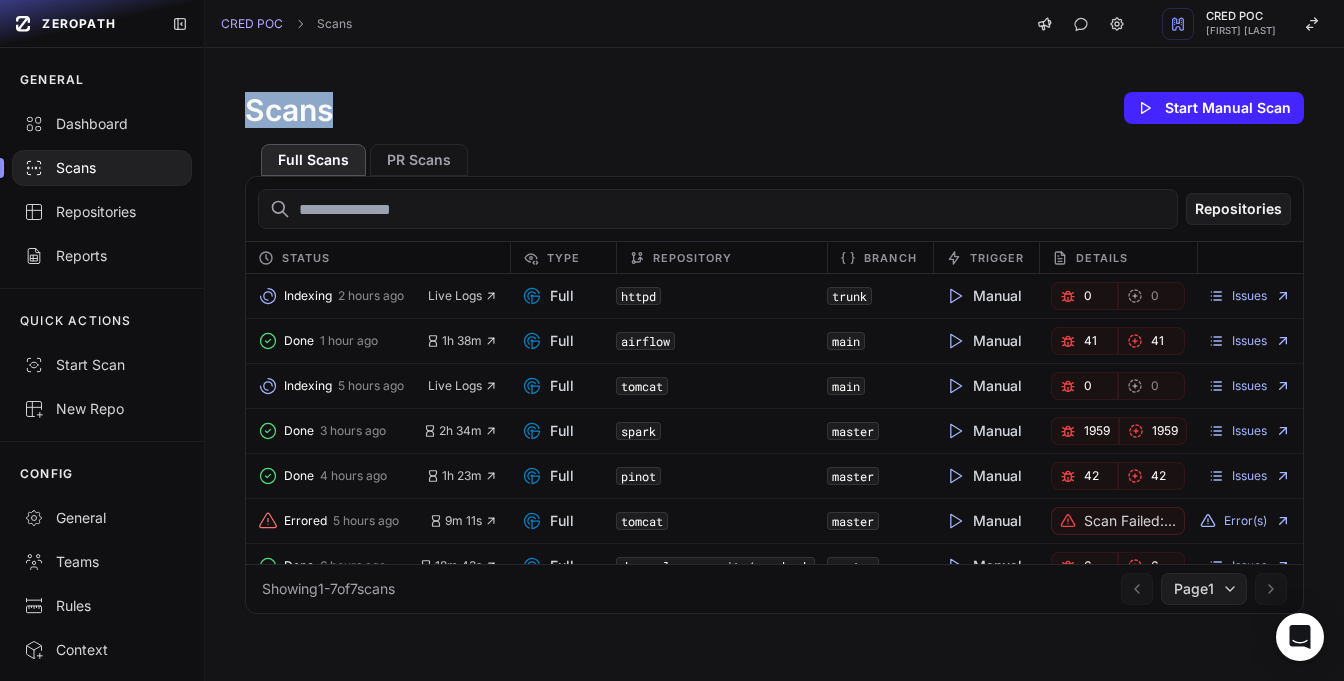 click on "Scans
Start Manual Scan   Full Scans   PR Scans       Repositories         Status     Type     Repository     Branch     Trigger     Details         Indexing   2 hours ago     Live Logs         Full   httpd   trunk     Manual     0       0
Issues        Done   1 hour ago       1h 38m         Full   airflow   main     Manual     41       41
Issues        Indexing   5 hours ago     Live Logs         Full   tomcat   main     Manual     0       0
Issues        Done   3 hours ago       2h 34m         Full   spark   master     Manual     1959       1959
Issues        Done   4 hours ago       1h 23m         Full   pinot   master     42       42
Issues        Errored   5 hours ago       9m 11s         Full   tomcat   master     Manual     Scan failed: An unknown error occurred. We're investigating it.
Error(s)          Done   6 hours ago       18m 43s         Full   dreamplug-security/yourbank   master" at bounding box center [774, 351] 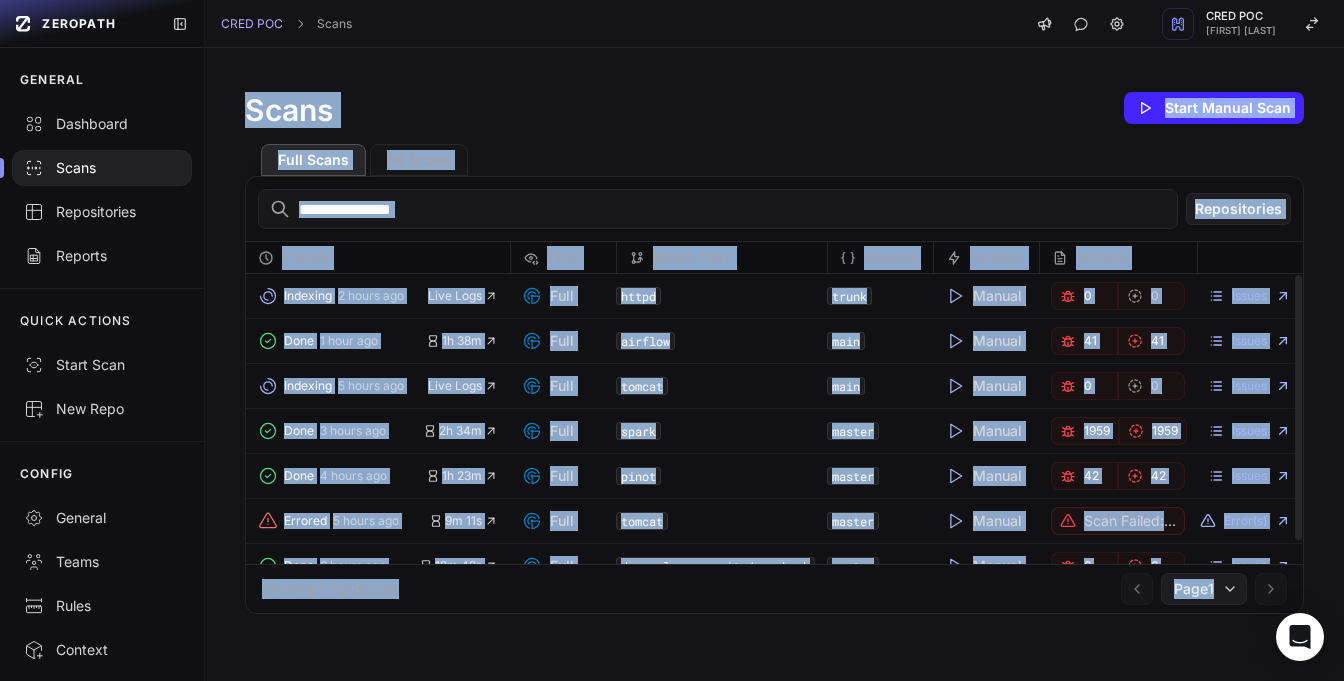 drag, startPoint x: 687, startPoint y: 87, endPoint x: 1125, endPoint y: 645, distance: 709.3716 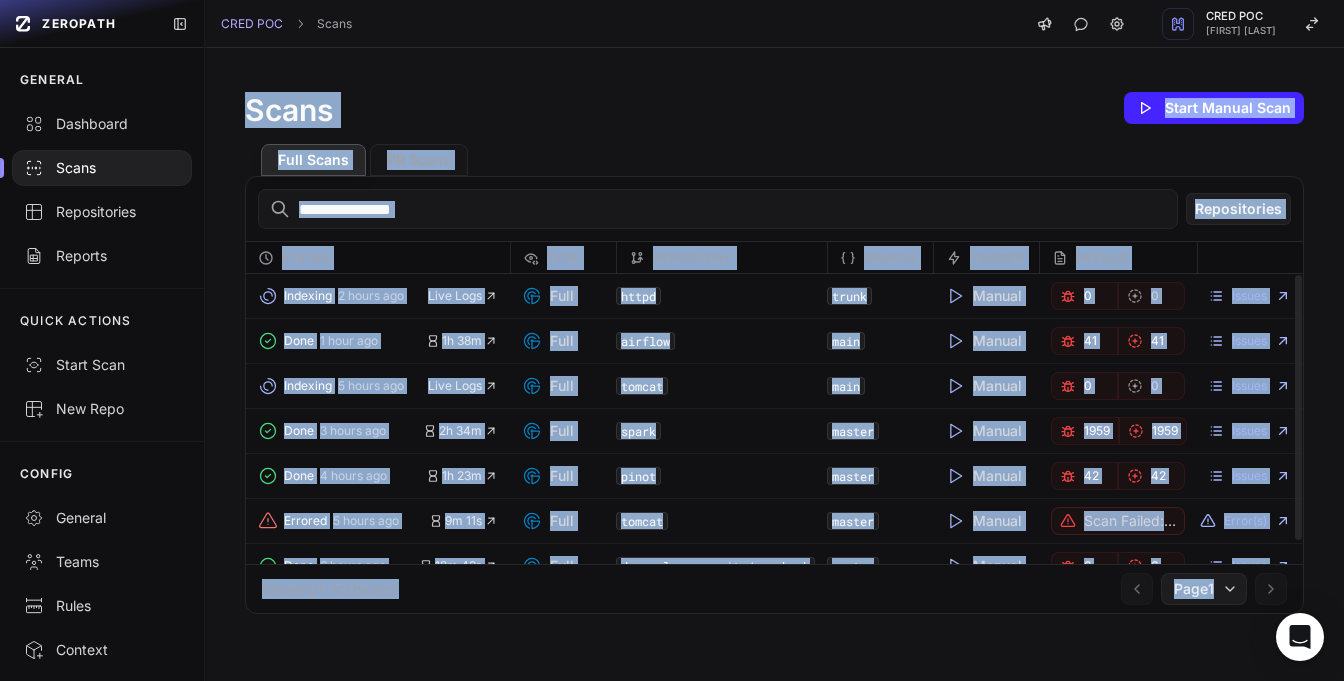 click on "Scans
Start Manual Scan   Full Scans   PR Scans       Repositories         Status     Type     Repository     Branch     Trigger     Details         Indexing   2 hours ago     Live Logs         Full   httpd   trunk     Manual     0       0
Issues        Done   1 hour ago       1h 38m         Full   airflow   main     Manual     41       41
Issues        Indexing   5 hours ago     Live Logs         Full   tomcat   main     Manual     0       0
Issues        Done   3 hours ago       2h 34m         Full   spark   master     Manual     1959       1959
Issues        Done   4 hours ago       1h 23m         Full   pinot   master     42       42
Issues        Errored   5 hours ago       9m 11s         Full   tomcat   master     Manual     Scan failed: An unknown error occurred. We're investigating it.
Error(s)          Done   6 hours ago       18m 43s         Full   dreamplug-security/yourbank   master" at bounding box center (774, 351) 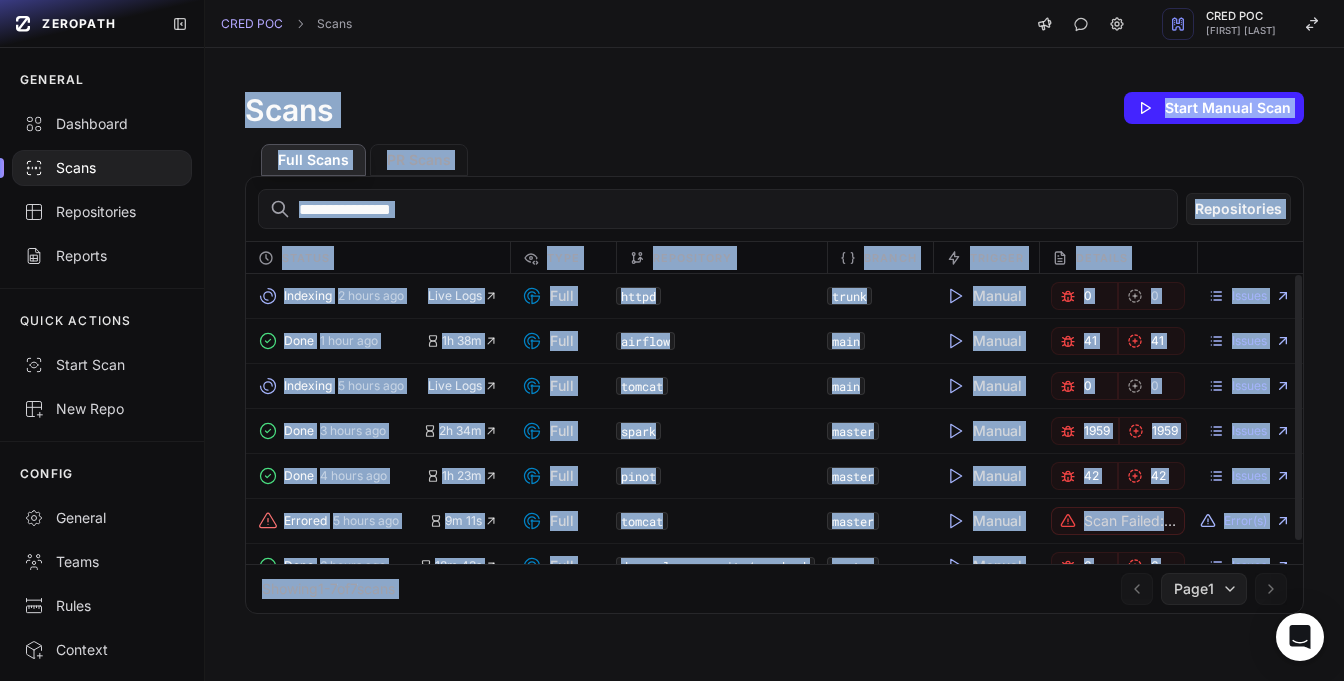 drag, startPoint x: 1125, startPoint y: 645, endPoint x: 652, endPoint y: 83, distance: 734.55634 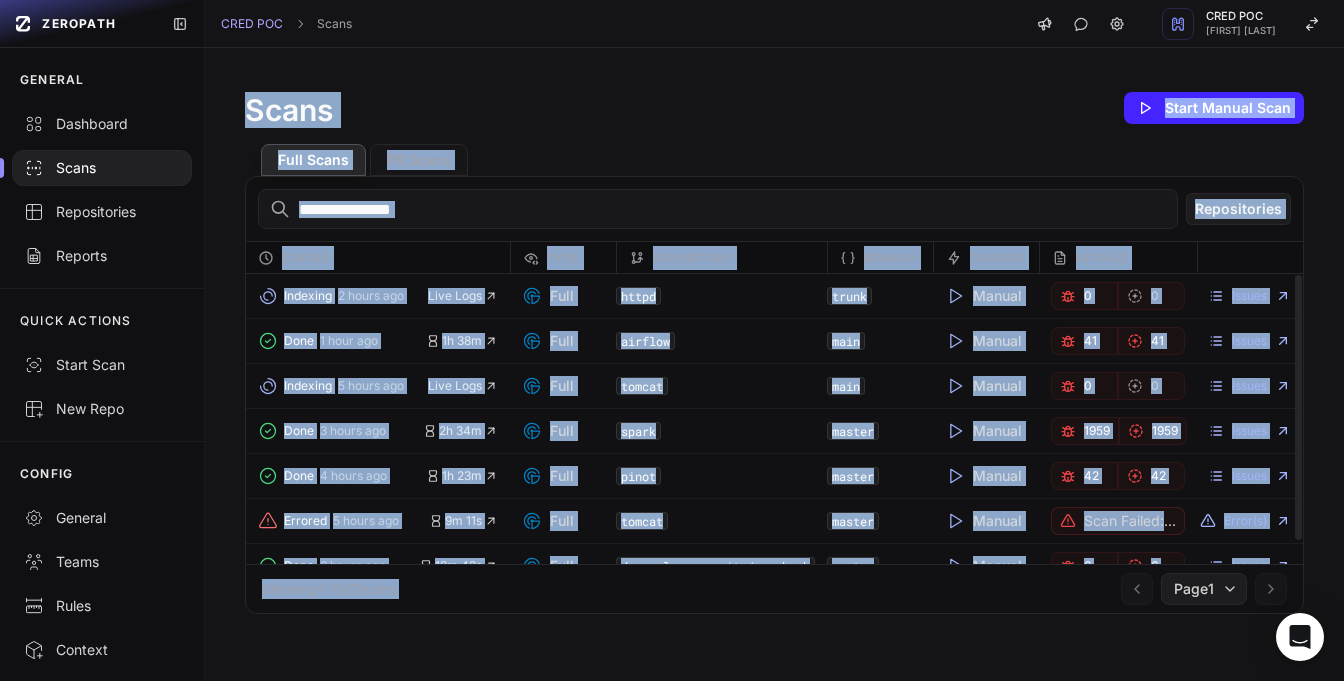click on "Scans
Start Manual Scan   Full Scans   PR Scans       Repositories         Status     Type     Repository     Branch     Trigger     Details         Indexing   2 hours ago     Live Logs         Full   httpd   trunk     Manual     0       0
Issues        Done   1 hour ago       1h 38m         Full   airflow   main     Manual     41       41
Issues        Indexing   5 hours ago     Live Logs         Full   tomcat   main     Manual     0       0
Issues        Done   3 hours ago       2h 34m         Full   spark   master     Manual     1959       1959
Issues        Done   4 hours ago       1h 23m         Full   pinot   master     42       42
Issues        Errored   5 hours ago       9m 11s         Full   tomcat   master     Manual     Scan failed: An unknown error occurred. We're investigating it.
Error(s)          Done   6 hours ago       18m 43s         Full   dreamplug-security/yourbank   master" at bounding box center [774, 351] 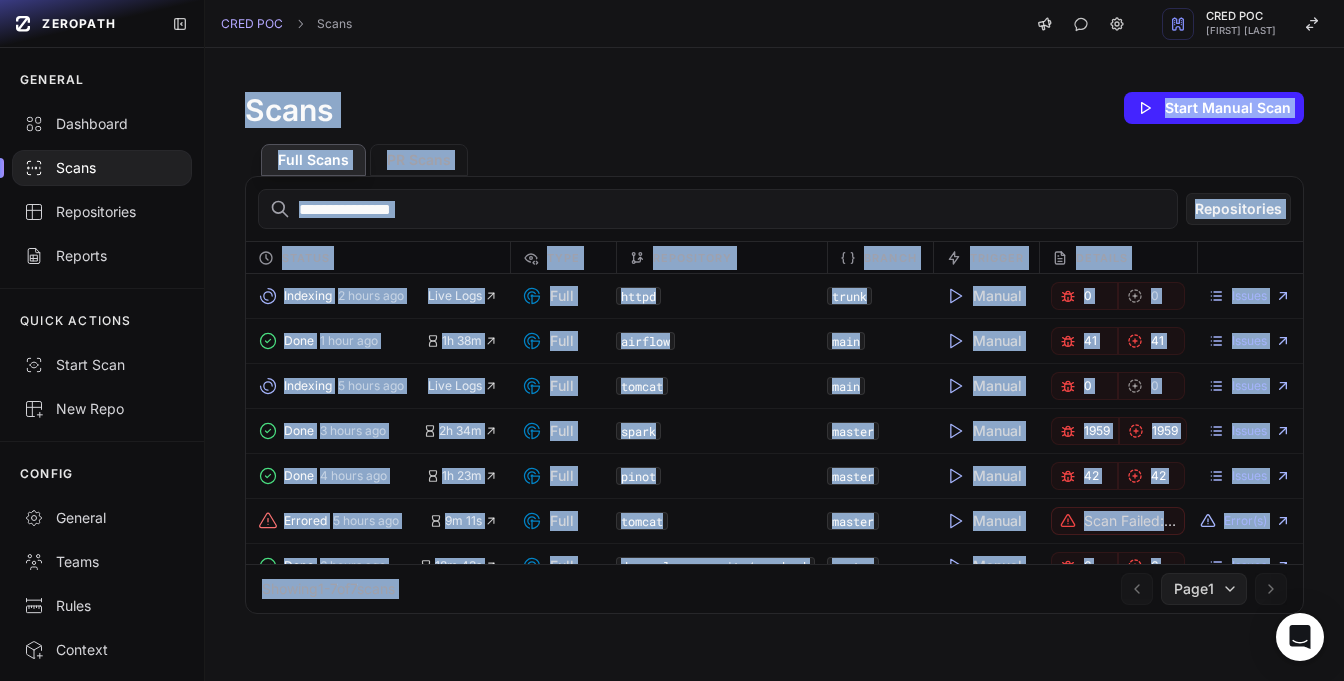 click on "Scans
Start Manual Scan   Full Scans   PR Scans       Repositories         Status     Type     Repository     Branch     Trigger     Details         Indexing   2 hours ago     Live Logs         Full   httpd   trunk     Manual     0       0
Issues        Done   1 hour ago       1h 38m         Full   airflow   main     Manual     41       41
Issues        Indexing   5 hours ago     Live Logs         Full   tomcat   main     Manual     0       0
Issues        Done   3 hours ago       2h 34m         Full   spark   master     Manual     1959       1959
Issues        Done   4 hours ago       1h 23m         Full   pinot   master     42       42
Issues        Errored   5 hours ago       9m 11s         Full   tomcat   master     Manual     Scan failed: An unknown error occurred. We're investigating it.
Error(s)          Done   6 hours ago       18m 43s         Full   dreamplug-security/yourbank   master" at bounding box center [774, 351] 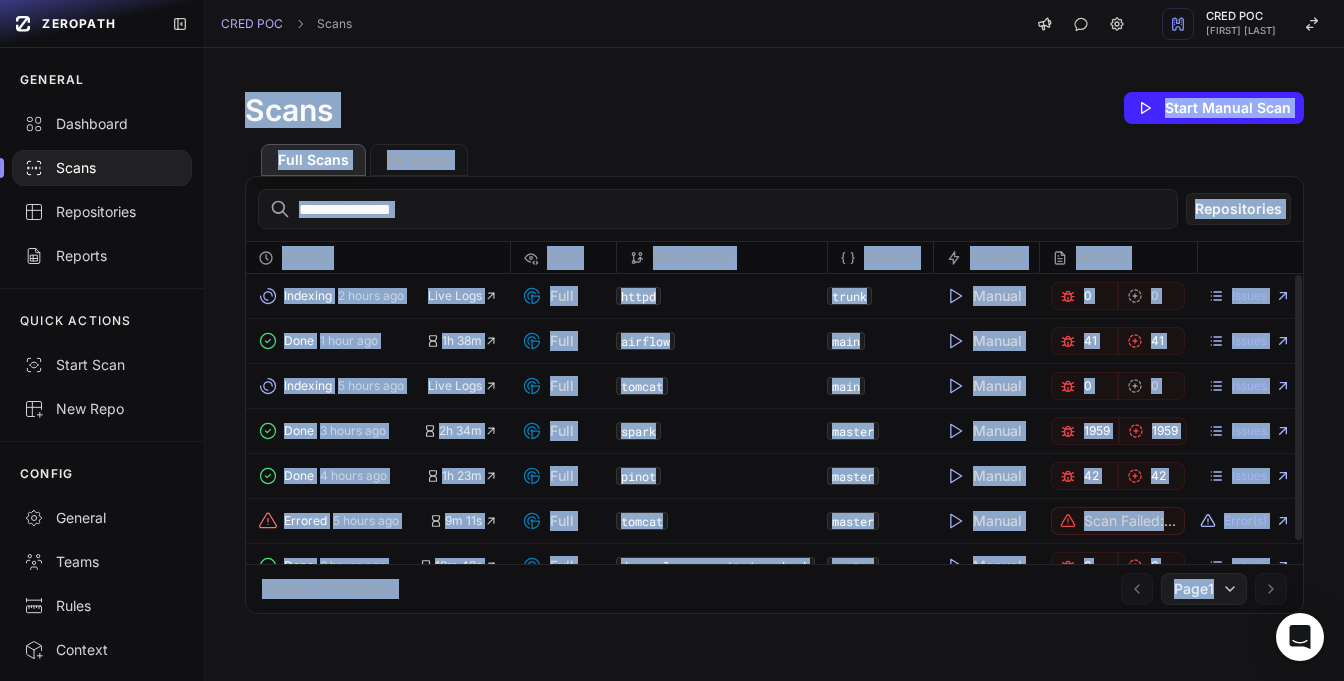 drag, startPoint x: 652, startPoint y: 83, endPoint x: 1199, endPoint y: 620, distance: 766.5364 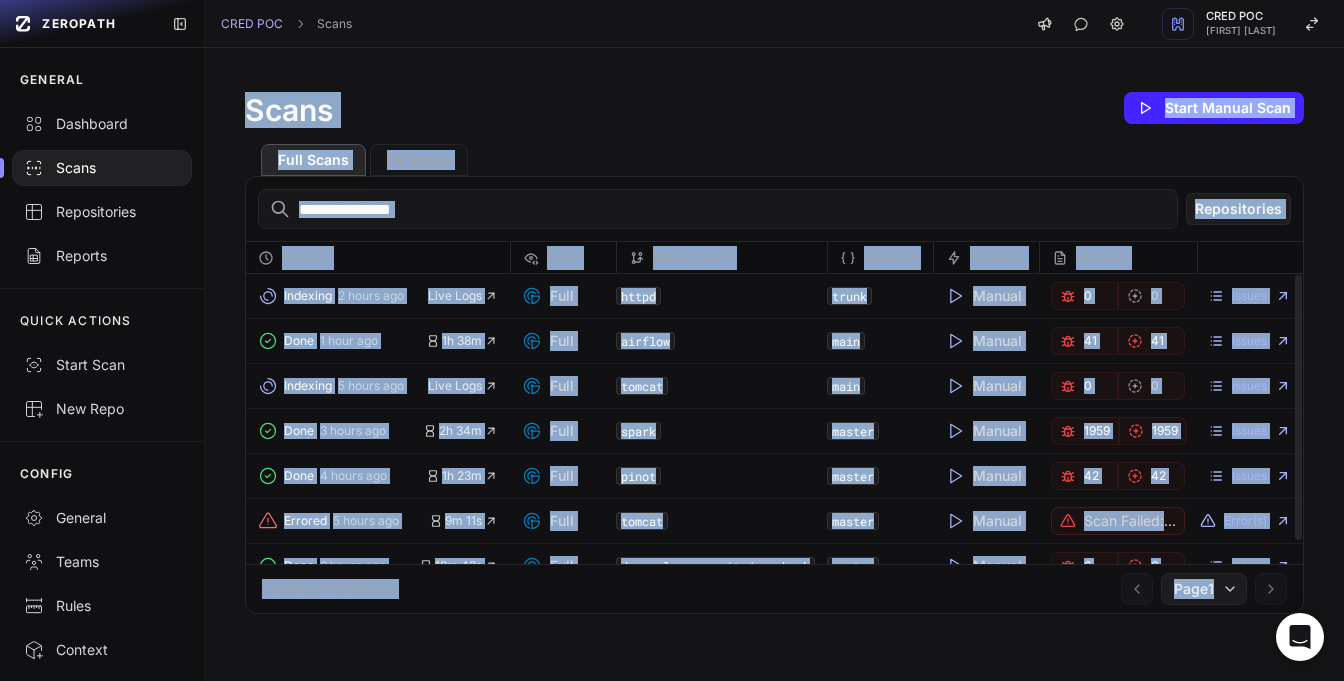 click on "Scans
Start Manual Scan   Full Scans   PR Scans       Repositories         Status     Type     Repository     Branch     Trigger     Details         Indexing   2 hours ago     Live Logs         Full   httpd   trunk     Manual     0       0
Issues        Done   1 hour ago       1h 38m         Full   airflow   main     Manual     41       41
Issues        Indexing   5 hours ago     Live Logs         Full   tomcat   main     Manual     0       0
Issues        Done   3 hours ago       2h 34m         Full   spark   master     Manual     1959       1959
Issues        Done   4 hours ago       1h 23m         Full   pinot   master     42       42
Issues        Errored   5 hours ago       9m 11s         Full   tomcat   master     Manual     Scan failed: An unknown error occurred. We're investigating it.
Error(s)          Done   6 hours ago       18m 43s         Full   dreamplug-security/yourbank   master" at bounding box center [774, 351] 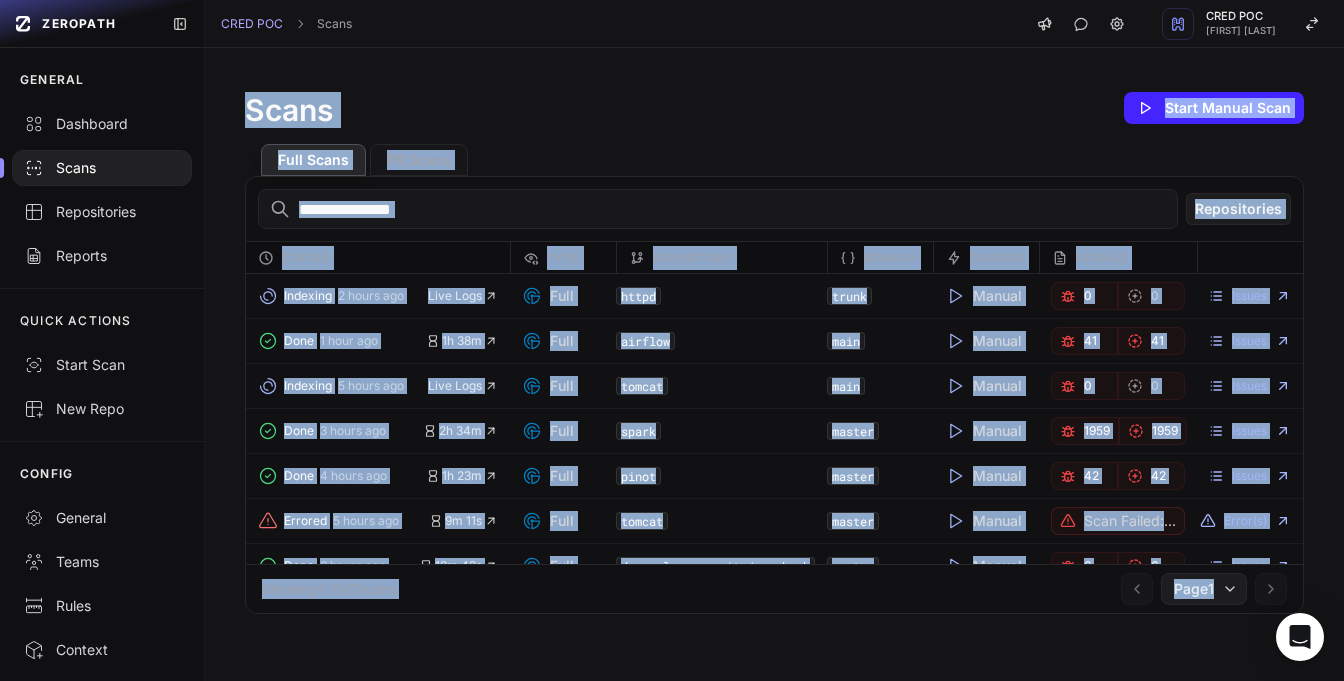 click on "Scans
Start Manual Scan   Full Scans   PR Scans       Repositories         Status     Type     Repository     Branch     Trigger     Details         Indexing   2 hours ago     Live Logs         Full   httpd   trunk     Manual     0       0
Issues        Done   1 hour ago       1h 38m         Full   airflow   main     Manual     41       41
Issues        Indexing   5 hours ago     Live Logs         Full   tomcat   main     Manual     0       0
Issues        Done   3 hours ago       2h 34m         Full   spark   master     Manual     1959       1959
Issues        Done   4 hours ago       1h 23m         Full   pinot   master     42       42
Issues        Errored   5 hours ago       9m 11s         Full   tomcat   master     Manual     Scan failed: An unknown error occurred. We're investigating it.
Error(s)          Done   6 hours ago       18m 43s         Full   dreamplug-security/yourbank   master" at bounding box center [774, 351] 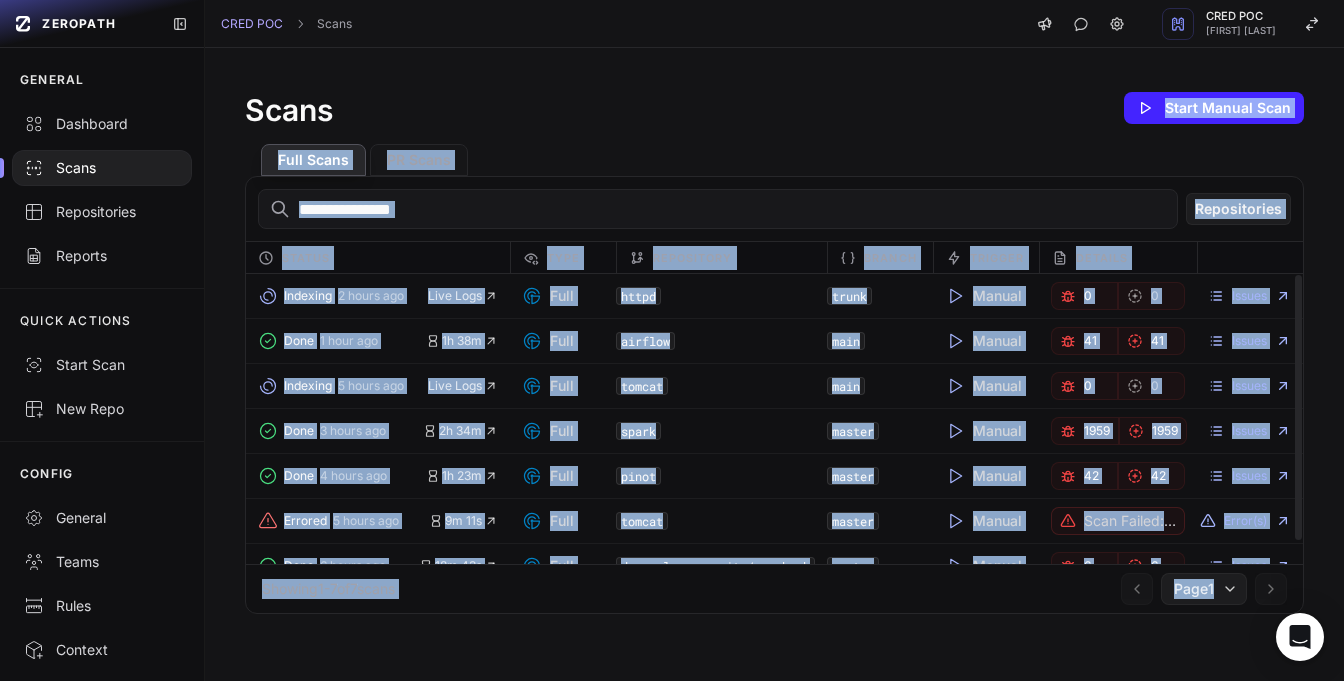 drag, startPoint x: 1199, startPoint y: 620, endPoint x: 679, endPoint y: 85, distance: 746.07306 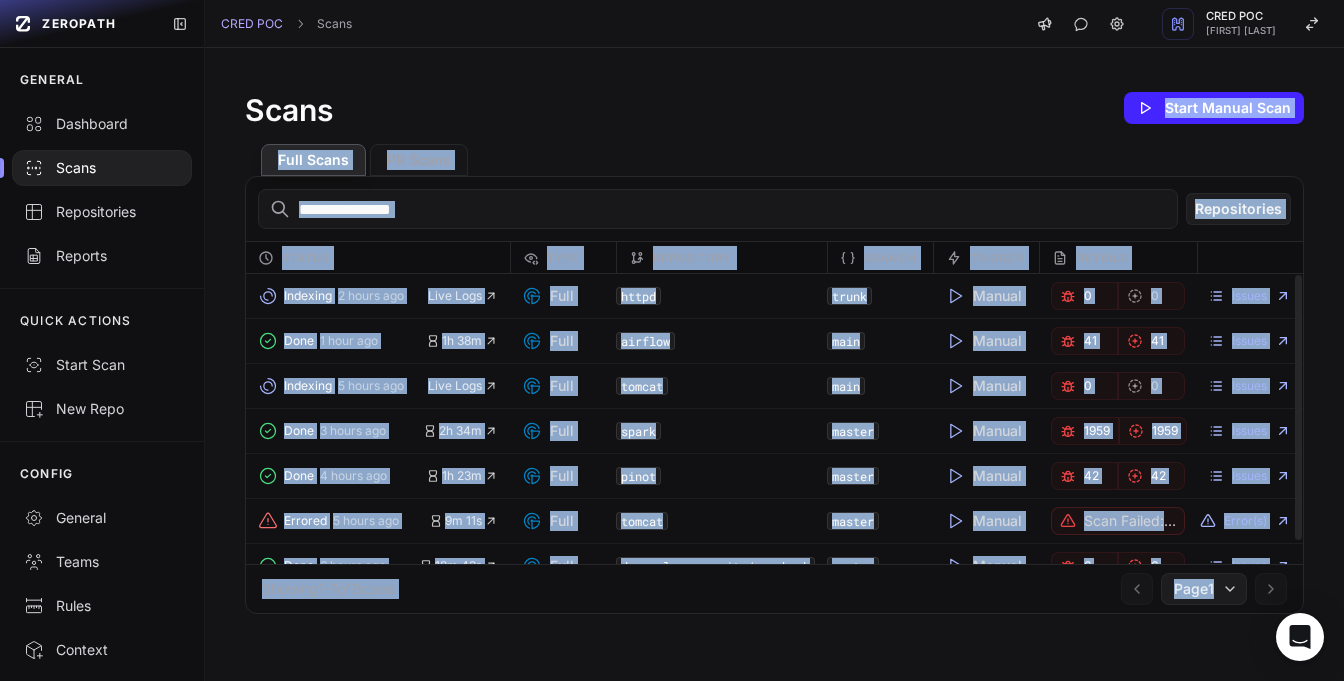 click on "Scans
Start Manual Scan   Full Scans   PR Scans       Repositories         Status     Type     Repository     Branch     Trigger     Details         Indexing   2 hours ago     Live Logs         Full   httpd   trunk     Manual     0       0
Issues        Done   1 hour ago       1h 38m         Full   airflow   main     Manual     41       41
Issues        Indexing   5 hours ago     Live Logs         Full   tomcat   main     Manual     0       0
Issues        Done   3 hours ago       2h 34m         Full   spark   master     Manual     1959       1959
Issues        Done   4 hours ago       1h 23m         Full   pinot   master     42       42
Issues        Errored   5 hours ago       9m 11s         Full   tomcat   master     Manual     Scan failed: An unknown error occurred. We're investigating it.
Error(s)          Done   6 hours ago       18m 43s         Full   dreamplug-security/yourbank   master" at bounding box center [774, 351] 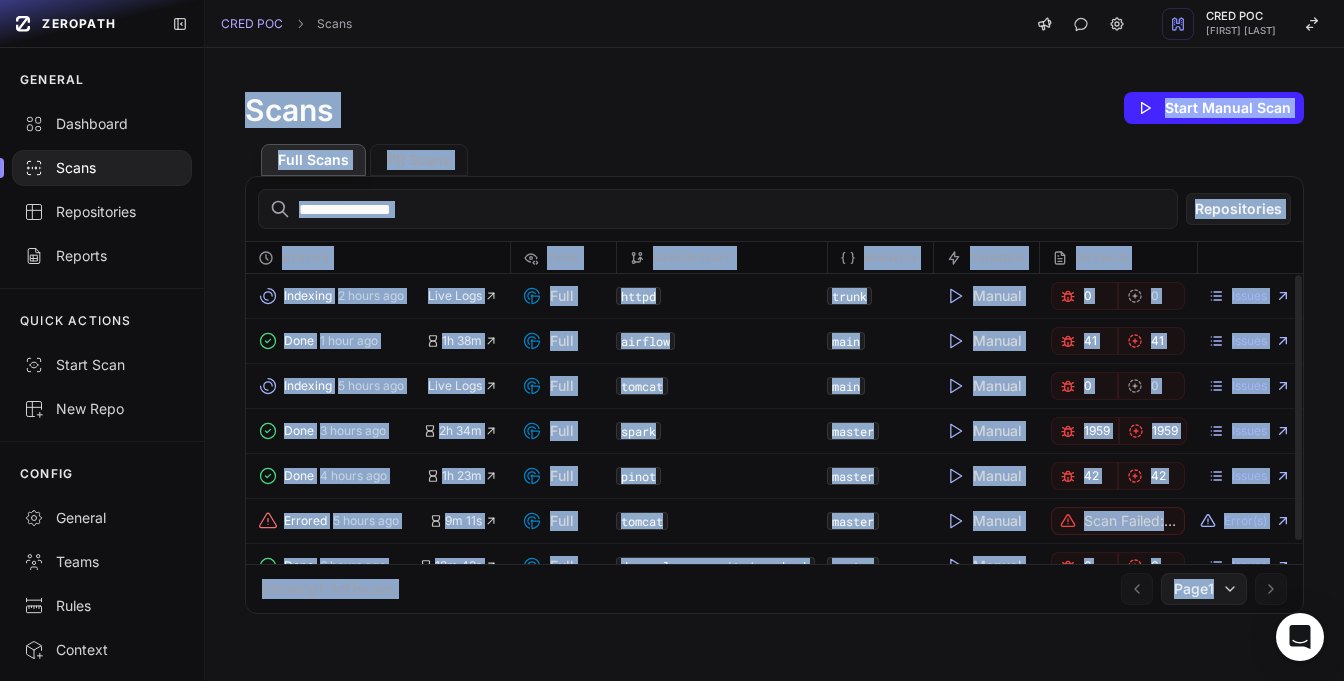 click on "Scans
Start Manual Scan   Full Scans   PR Scans       Repositories         Status     Type     Repository     Branch     Trigger     Details         Indexing   2 hours ago     Live Logs         Full   httpd   trunk     Manual     0       0
Issues        Done   1 hour ago       1h 38m         Full   airflow   main     Manual     41       41
Issues        Indexing   5 hours ago     Live Logs         Full   tomcat   main     Manual     0       0
Issues        Done   3 hours ago       2h 34m         Full   spark   master     Manual     1959       1959
Issues        Done   4 hours ago       1h 23m         Full   pinot   master     42       42
Issues        Errored   5 hours ago       9m 11s         Full   tomcat   master     Manual     Scan failed: An unknown error occurred. We're investigating it.
Error(s)          Done   6 hours ago       18m 43s         Full   dreamplug-security/yourbank   master" at bounding box center (774, 351) 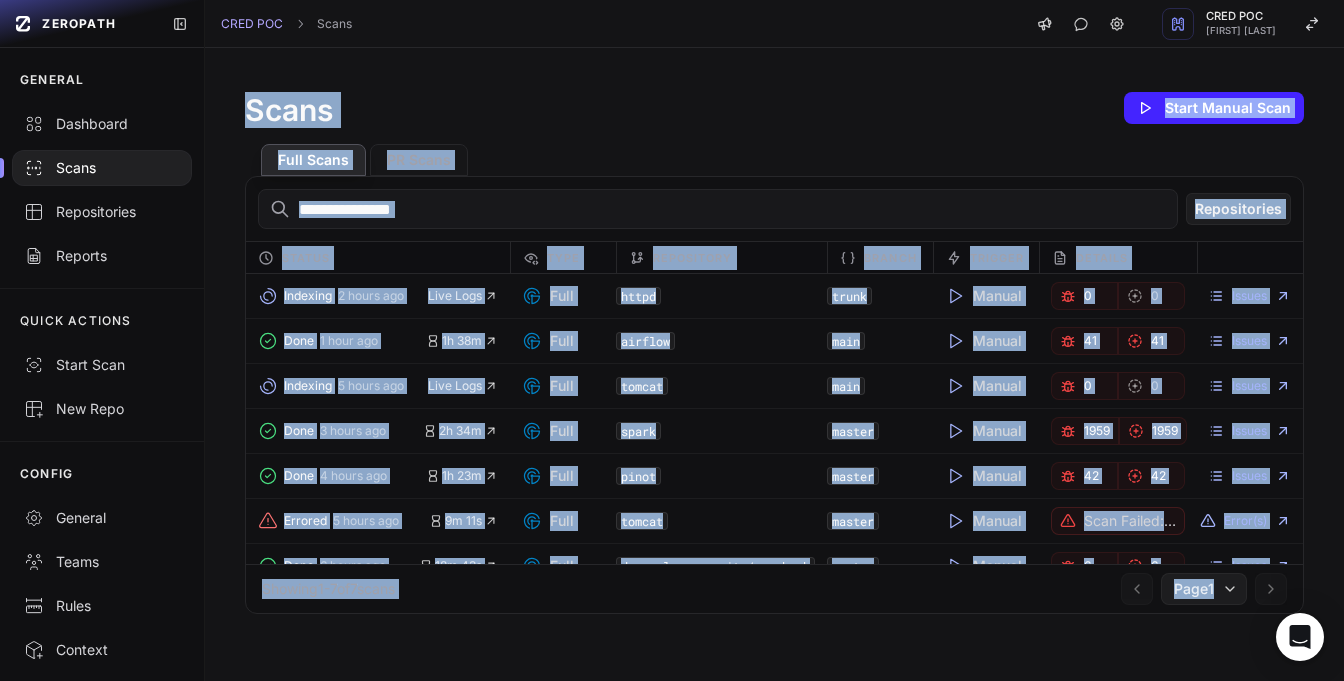 click on "Scans
Start Manual Scan   Full Scans   PR Scans       Repositories         Status     Type     Repository     Branch     Trigger     Details         Indexing   2 hours ago     Live Logs         Full   httpd   trunk     Manual     0       0
Issues        Done   1 hour ago       1h 38m         Full   airflow   main     Manual     41       41
Issues        Indexing   5 hours ago     Live Logs         Full   tomcat   main     Manual     0       0
Issues        Done   3 hours ago       2h 34m         Full   spark   master     Manual     1959       1959
Issues        Done   4 hours ago       1h 23m         Full   pinot   master     42       42
Issues        Errored   5 hours ago       9m 11s         Full   tomcat   master     Manual     Scan failed: An unknown error occurred. We're investigating it.
Error(s)          Done   6 hours ago       18m 43s         Full   dreamplug-security/yourbank   master" at bounding box center [774, 364] 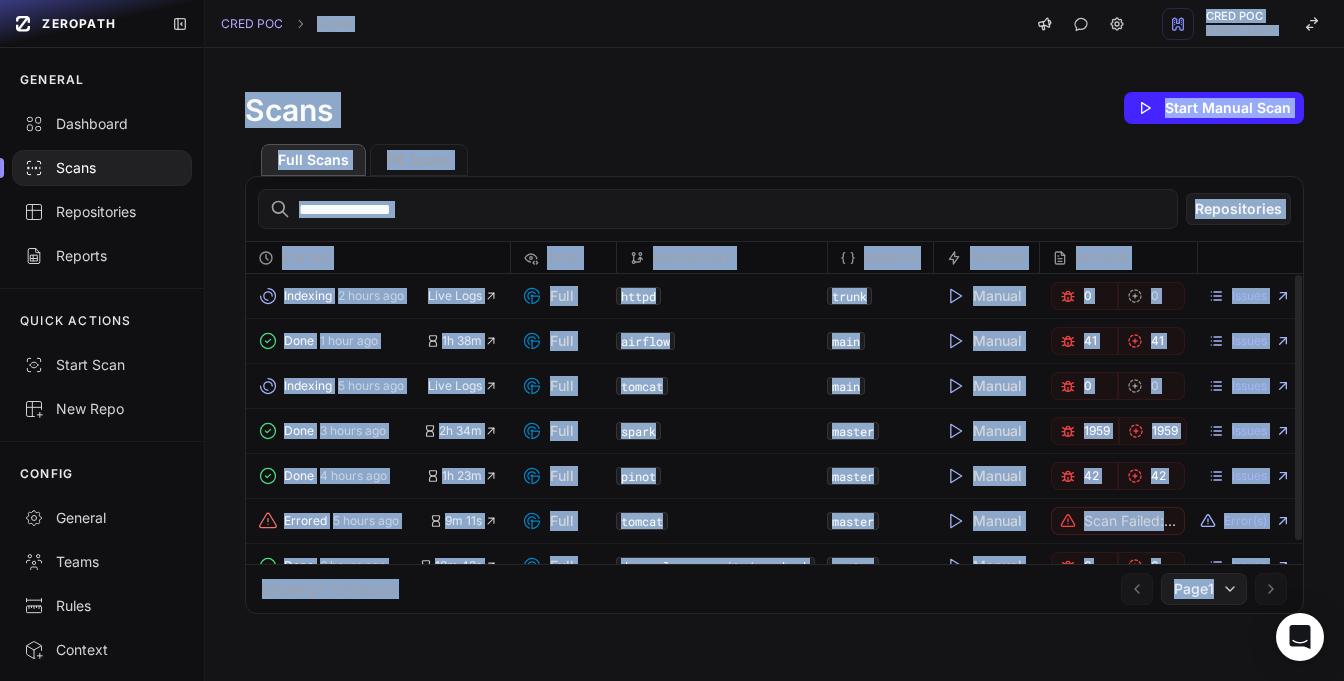 drag, startPoint x: 1230, startPoint y: 651, endPoint x: 666, endPoint y: -105, distance: 943.20306 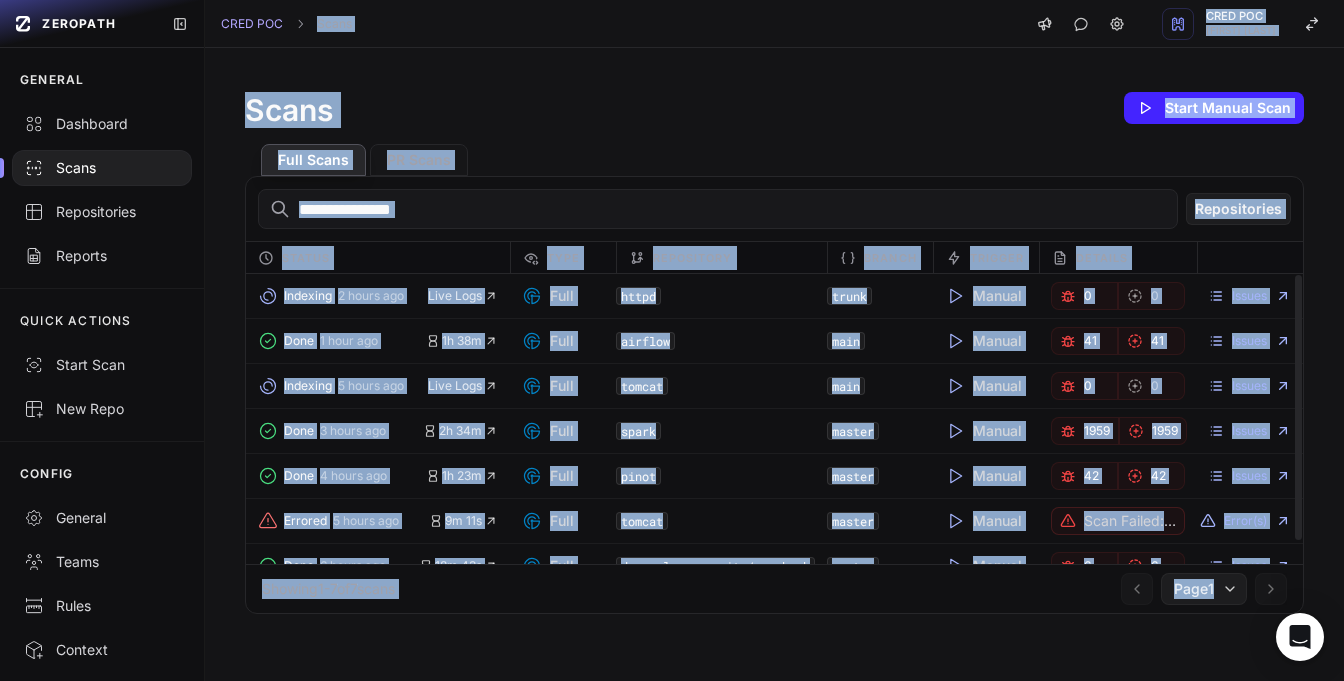 click on "ZEROPATH     GENERAL       Dashboard       Scans     Repositories     Reports   QUICK ACTIONS     Start Scan       New Repo     CONFIG       General     Teams     Rules     Context     Locations     API Keys       API Docs     CRED POC     Scans                   CRED POC   [FIRST] [LAST]       Scans
Start Manual Scan   Full Scans   PR Scans       Repositories         Status     Type     Repository     Branch     Trigger     Details         Indexing   2 hours ago     Live Logs         Full   httpd   trunk     Manual     0       0
Issues        Done   1 hour ago       1h 38m         Full   airflow   main     Manual     41       41
Issues        Indexing   5 hours ago     Live Logs         Full   tomcat   main     Manual     0       0
Issues        Done   3 hours ago       2h 34m         Full   spark   master     Manual     1959       1959
Issues        Done   4 hours ago       1h 23m         Full   pinot   master" at bounding box center (672, 340) 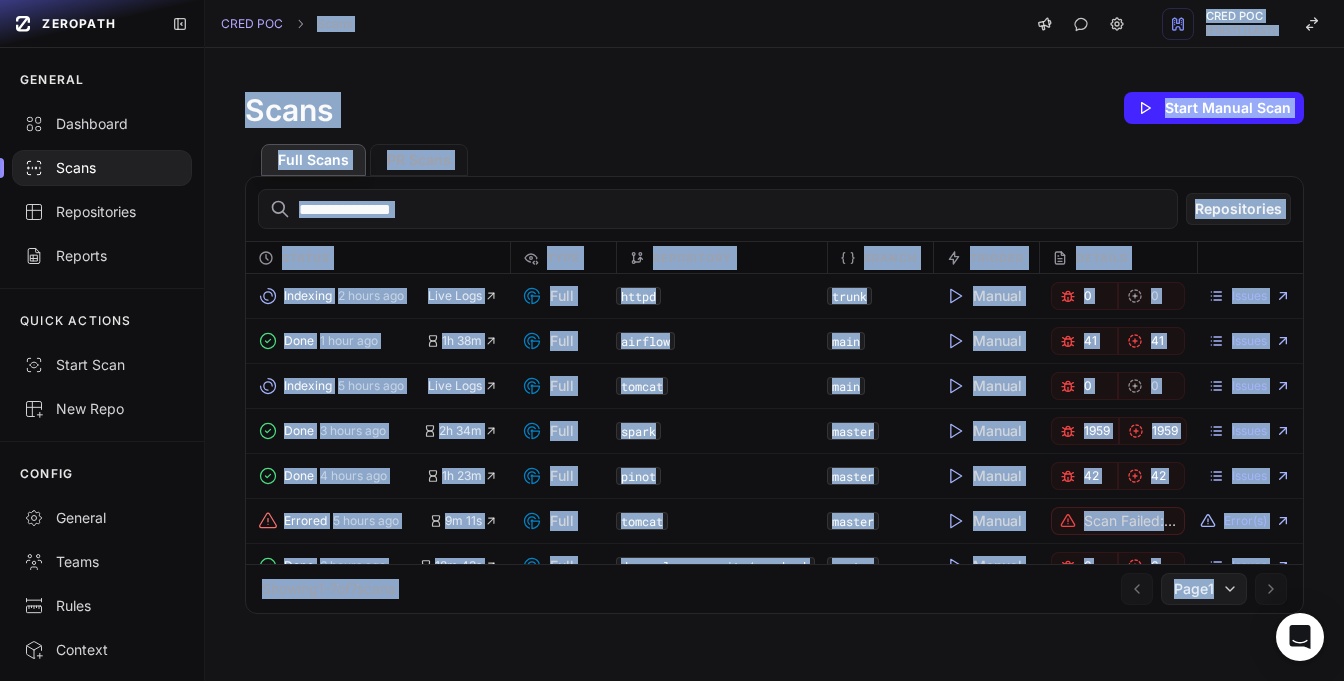 click on "Scans
Start Manual Scan" at bounding box center (774, 108) 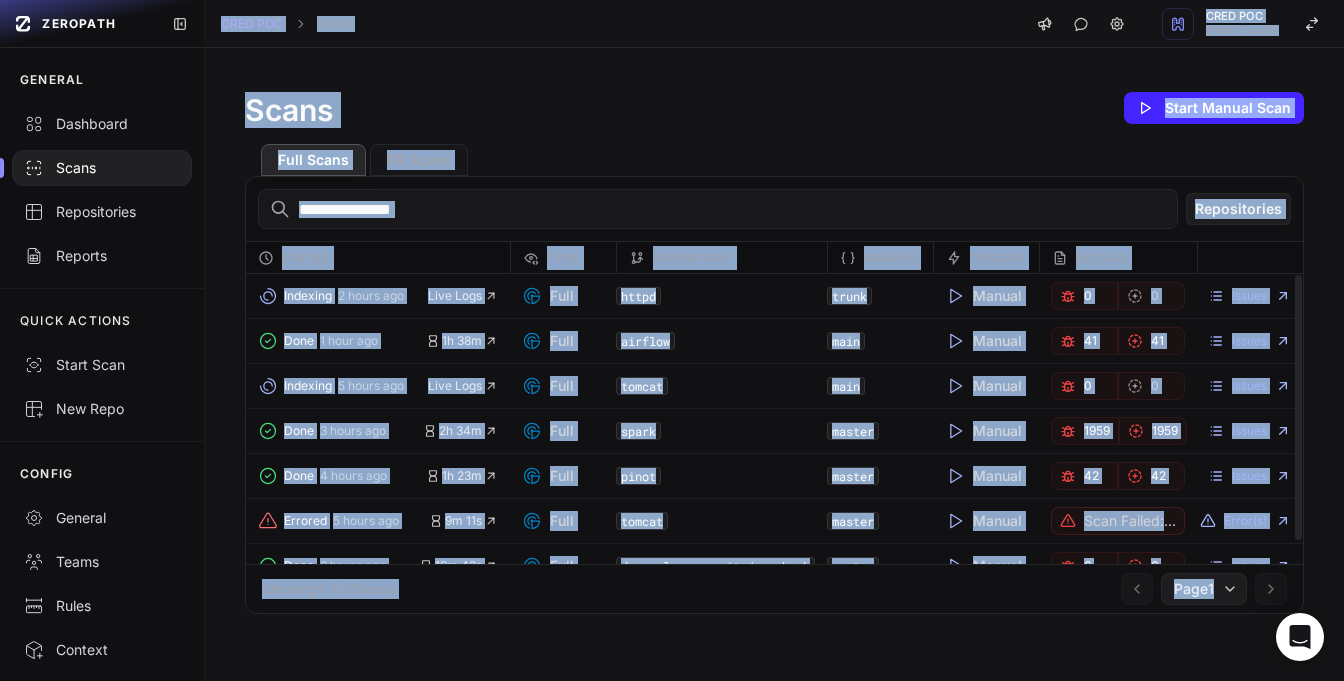 drag, startPoint x: 1217, startPoint y: 644, endPoint x: 206, endPoint y: 25, distance: 1185.4459 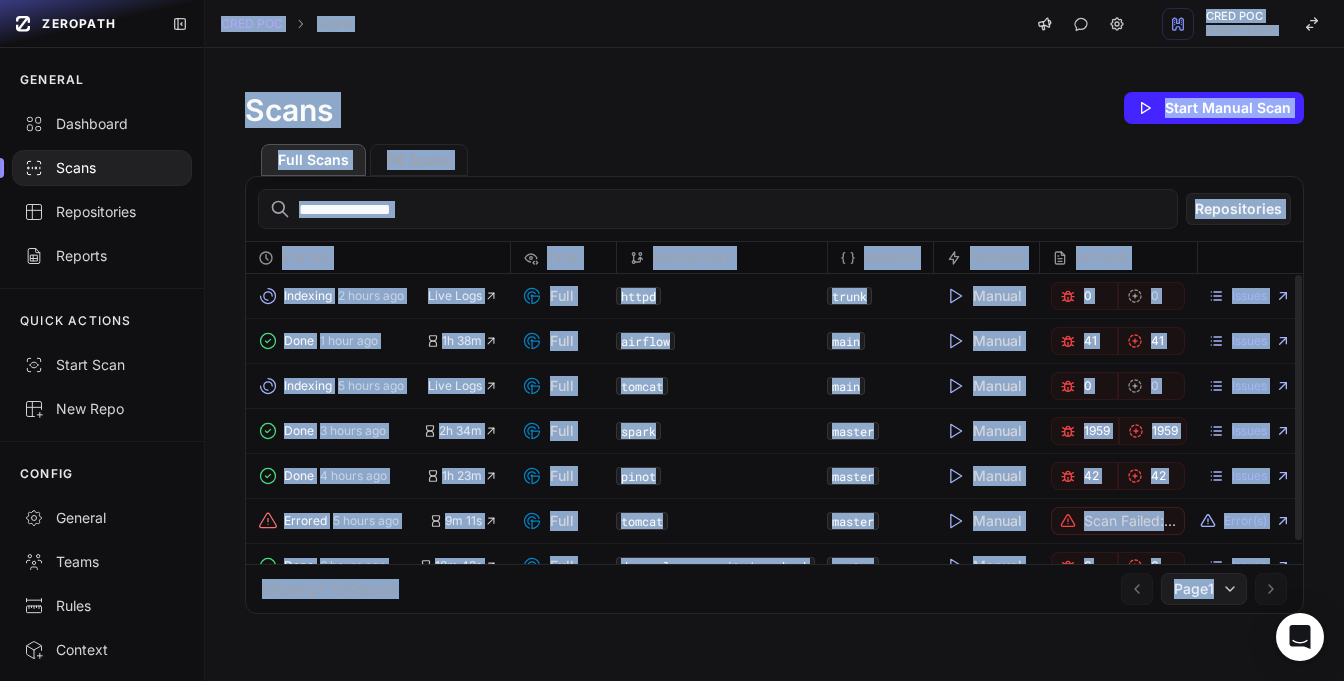 click on "CRED POC     Scans                   CRED POC   [FIRST] [LAST]       Scans
Start Manual Scan   Full Scans   PR Scans       Repositories         Status     Type     Repository     Branch     Trigger     Details         Indexing   2 hours ago     Live Logs         Full   httpd   trunk     Manual     0       0
Issues        Done   1 hour ago       1h 38m         Full   airflow   main     Manual     41       41
Issues        Indexing   5 hours ago     Live Logs         Full   tomcat   main     Manual     0       0
Issues        Done   3 hours ago       2h 34m         Full   spark   master     Manual     1959       1959
Issues        Done   4 hours ago       1h 23m         Full   pinot   master     42       42
Issues        Errored   5 hours ago       9m 11s         Full   tomcat   master     Manual     Scan failed: An unknown error occurred. We're investigating it.
Error(s)          Done   6 hours ago" at bounding box center (774, 340) 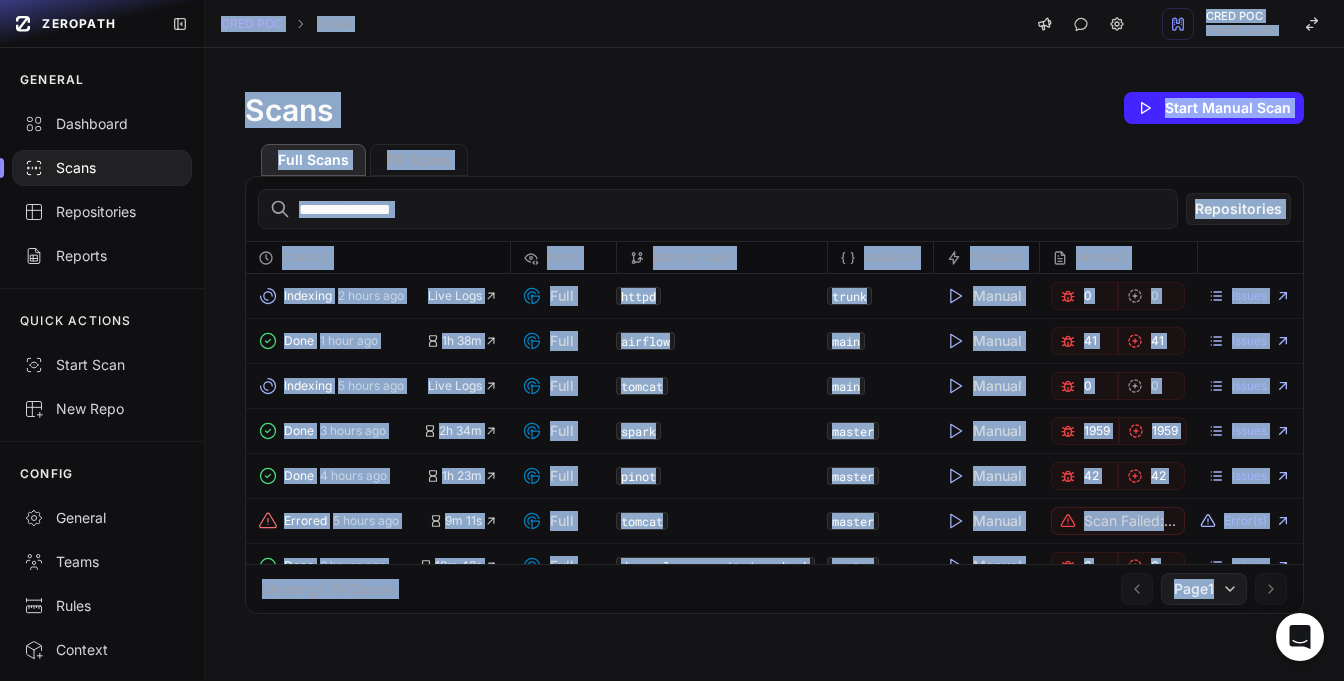 click on "Full Scans   PR Scans" at bounding box center (774, 152) 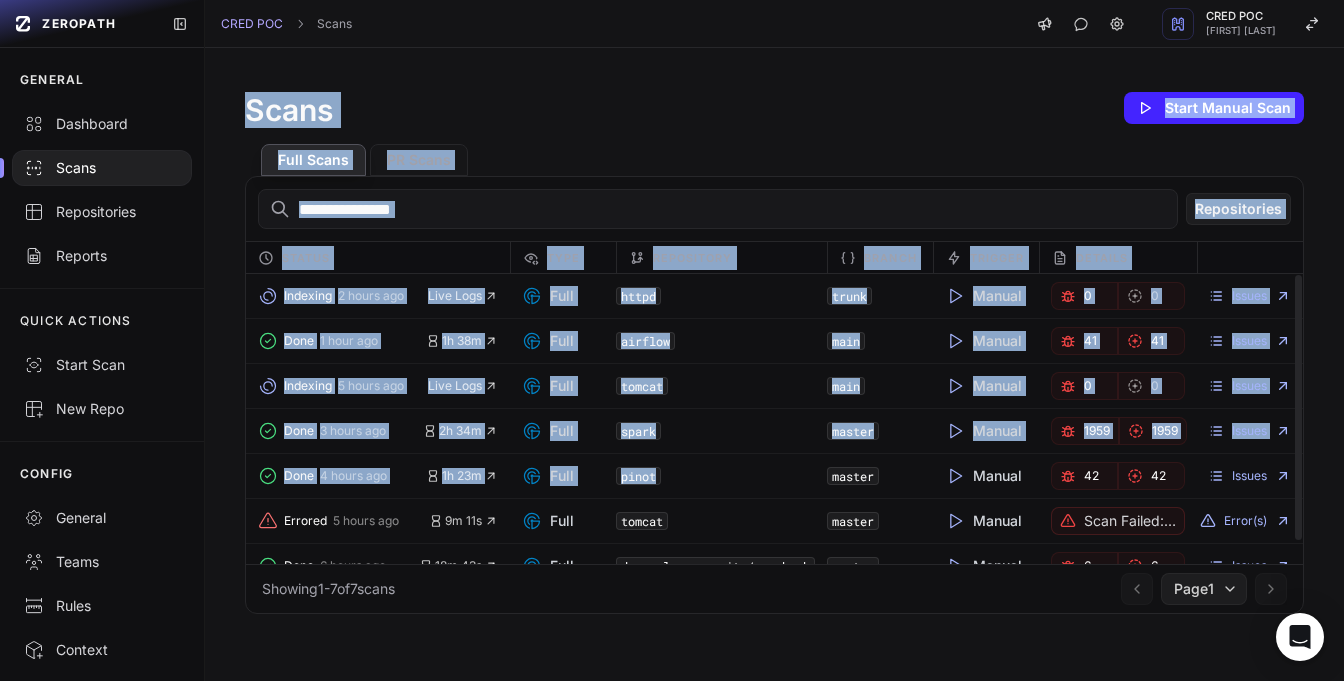 drag, startPoint x: 717, startPoint y: 69, endPoint x: 857, endPoint y: 469, distance: 423.7924 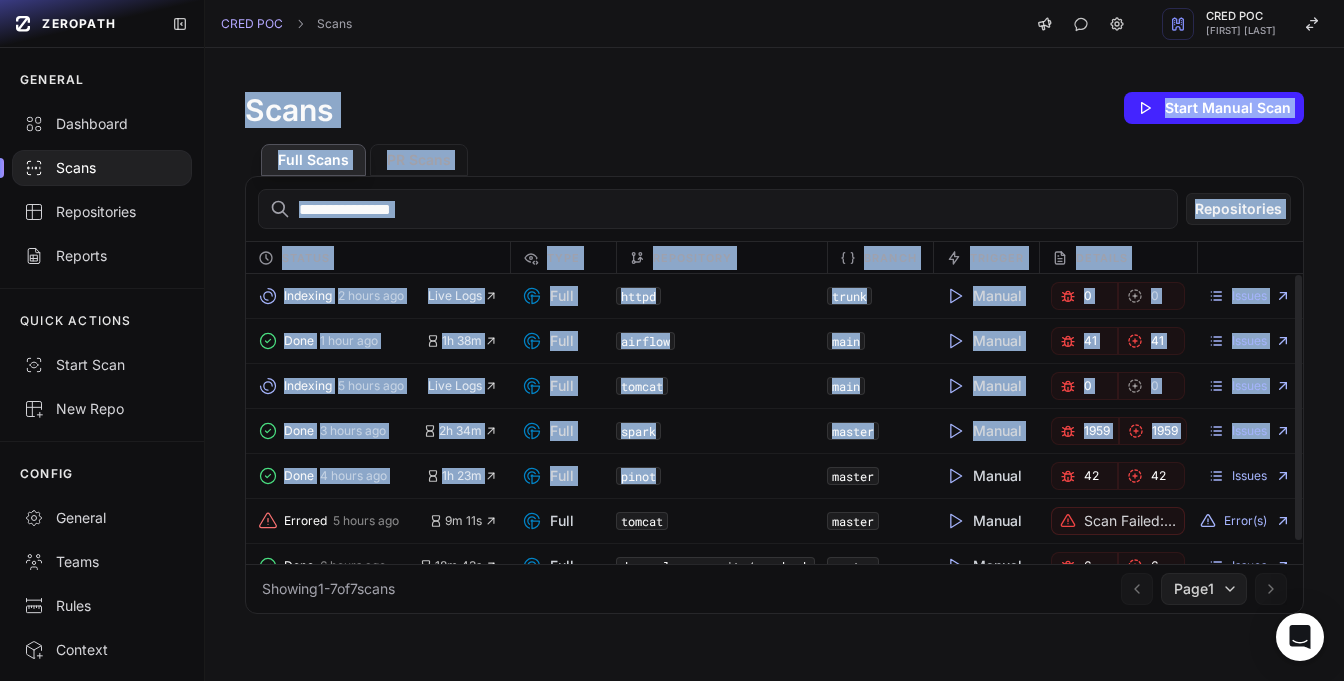 click on "Scans
Start Manual Scan   Full Scans   PR Scans       Repositories         Status     Type     Repository     Branch     Trigger     Details         Indexing   2 hours ago     Live Logs         Full   httpd   trunk     Manual     0       0
Issues        Done   1 hour ago       1h 38m         Full   airflow   main     Manual     41       41
Issues        Indexing   5 hours ago     Live Logs         Full   tomcat   main     Manual     0       0
Issues        Done   3 hours ago       2h 34m         Full   spark   master     Manual     1959       1959
Issues        Done   4 hours ago       1h 23m         Full   pinot   master     42       42
Issues        Errored   5 hours ago       9m 11s         Full   tomcat   master     Manual     Scan failed: An unknown error occurred. We're investigating it.
Error(s)          Done   6 hours ago       18m 43s         Full   dreamplug-security/yourbank   master" at bounding box center [774, 351] 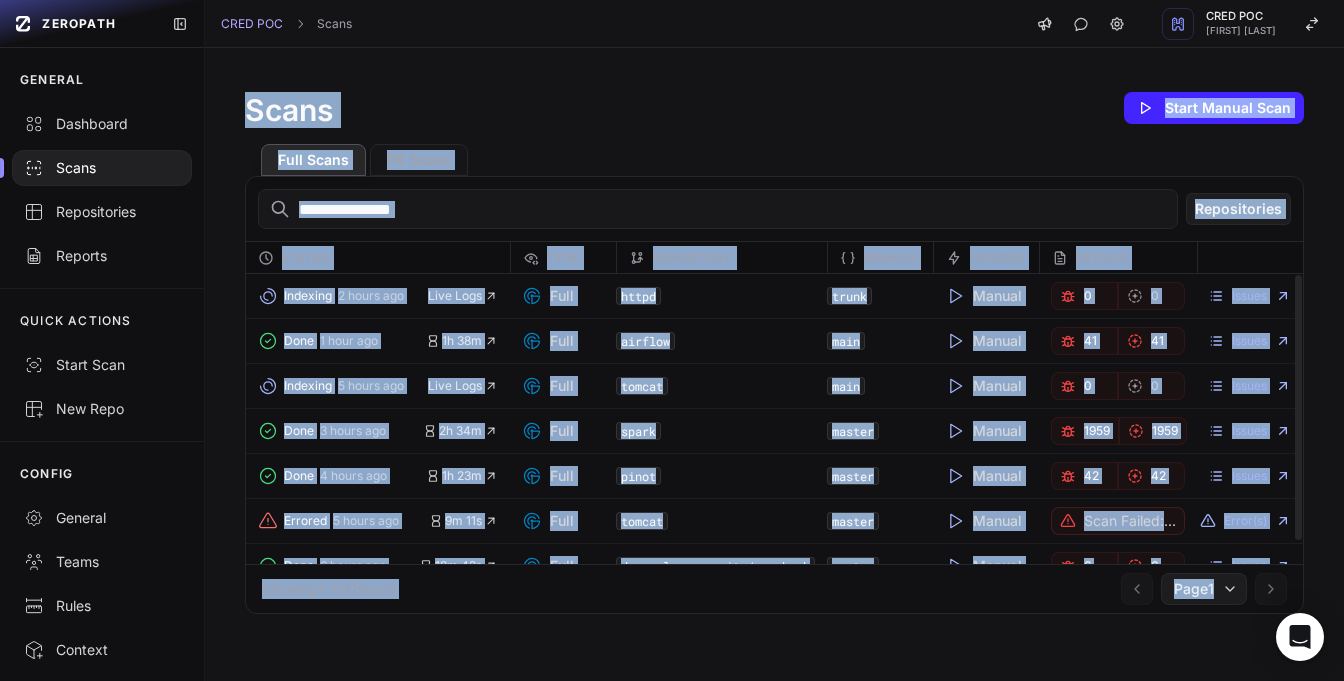 drag, startPoint x: 1152, startPoint y: 632, endPoint x: 589, endPoint y: 82, distance: 787.06354 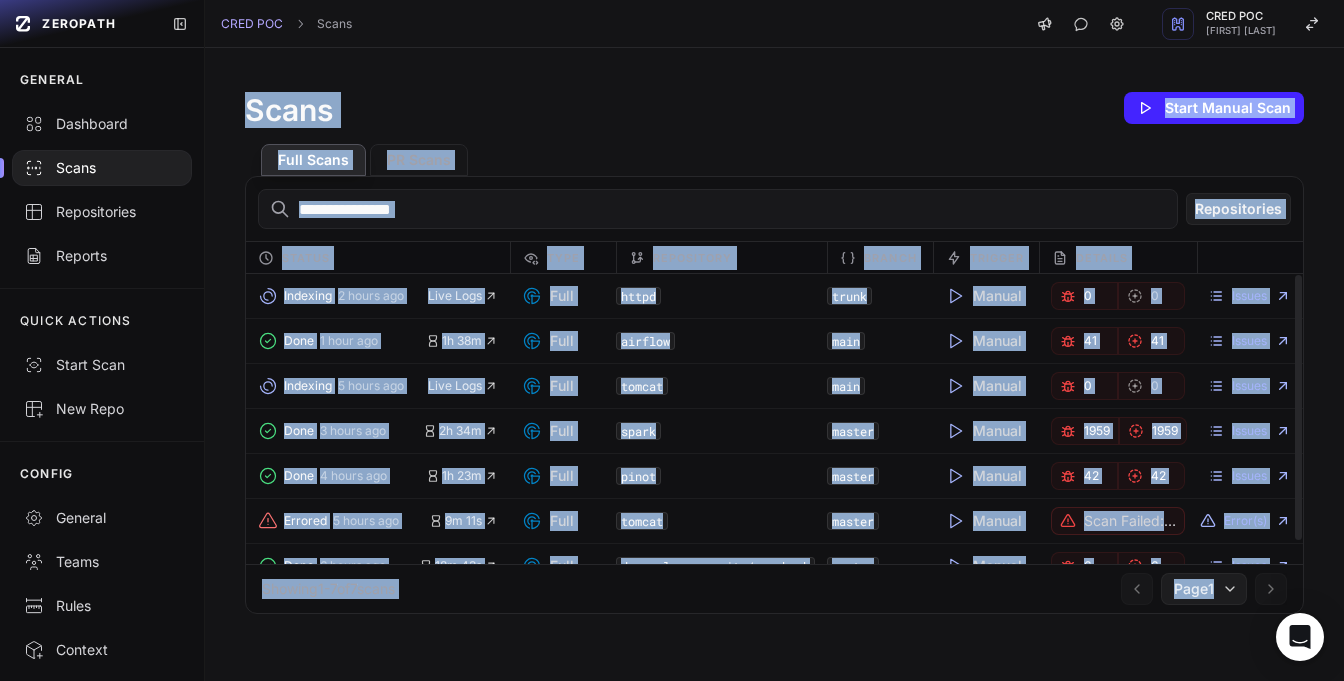 click on "Scans
Start Manual Scan   Full Scans   PR Scans       Repositories         Status     Type     Repository     Branch     Trigger     Details         Indexing   2 hours ago     Live Logs         Full   httpd   trunk     Manual     0       0
Issues        Done   1 hour ago       1h 38m         Full   airflow   main     Manual     41       41
Issues        Indexing   5 hours ago     Live Logs         Full   tomcat   main     Manual     0       0
Issues        Done   3 hours ago       2h 34m         Full   spark   master     Manual     1959       1959
Issues        Done   4 hours ago       1h 23m         Full   pinot   master     42       42
Issues        Errored   5 hours ago       9m 11s         Full   tomcat   master     Manual     Scan failed: An unknown error occurred. We're investigating it.
Error(s)          Done   6 hours ago       18m 43s         Full   dreamplug-security/yourbank   master" at bounding box center (774, 351) 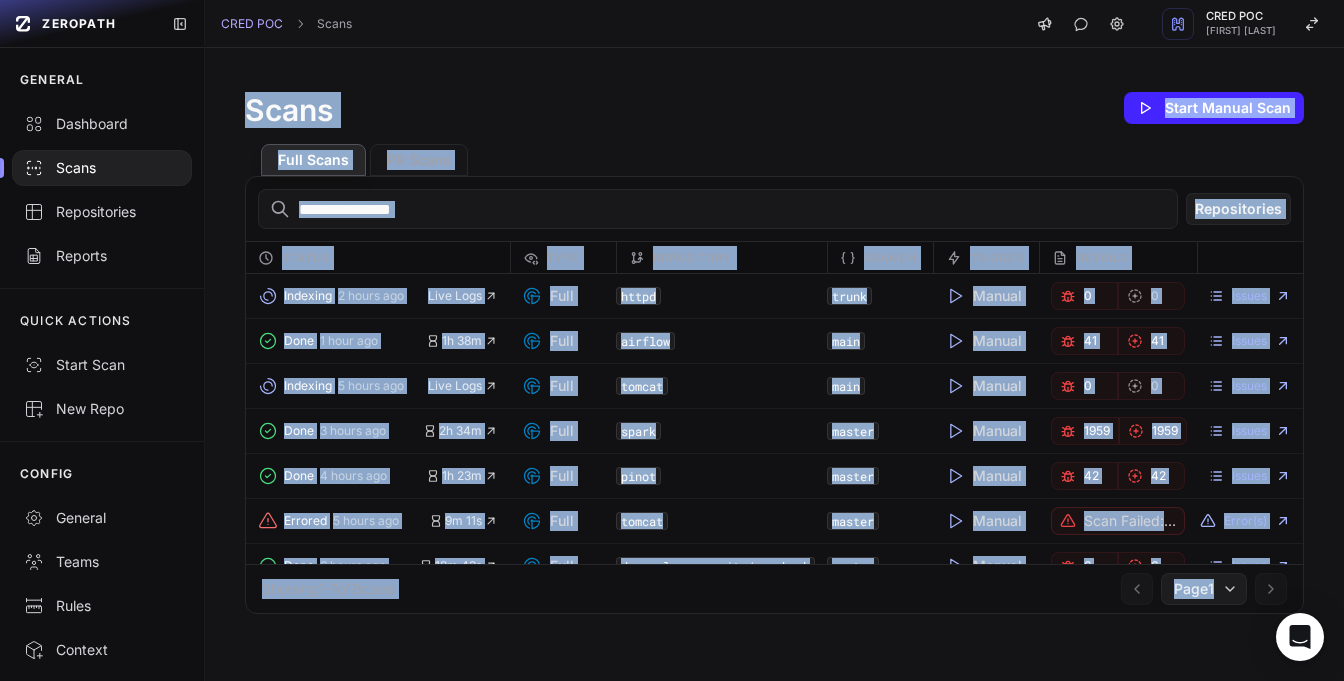 click on "Scans
Start Manual Scan   Full Scans   PR Scans       Repositories         Status     Type     Repository     Branch     Trigger     Details         Indexing   2 hours ago     Live Logs         Full   httpd   trunk     Manual     0       0
Issues        Done   1 hour ago       1h 38m         Full   airflow   main     Manual     41       41
Issues        Indexing   5 hours ago     Live Logs         Full   tomcat   main     Manual     0       0
Issues        Done   3 hours ago       2h 34m         Full   spark   master     Manual     1959       1959
Issues        Done   4 hours ago       1h 23m         Full   pinot   master     42       42
Issues        Errored   5 hours ago       9m 11s         Full   tomcat   master     Manual     Scan failed: An unknown error occurred. We're investigating it.
Error(s)          Done   6 hours ago       18m 43s         Full   dreamplug-security/yourbank   master" at bounding box center (774, 351) 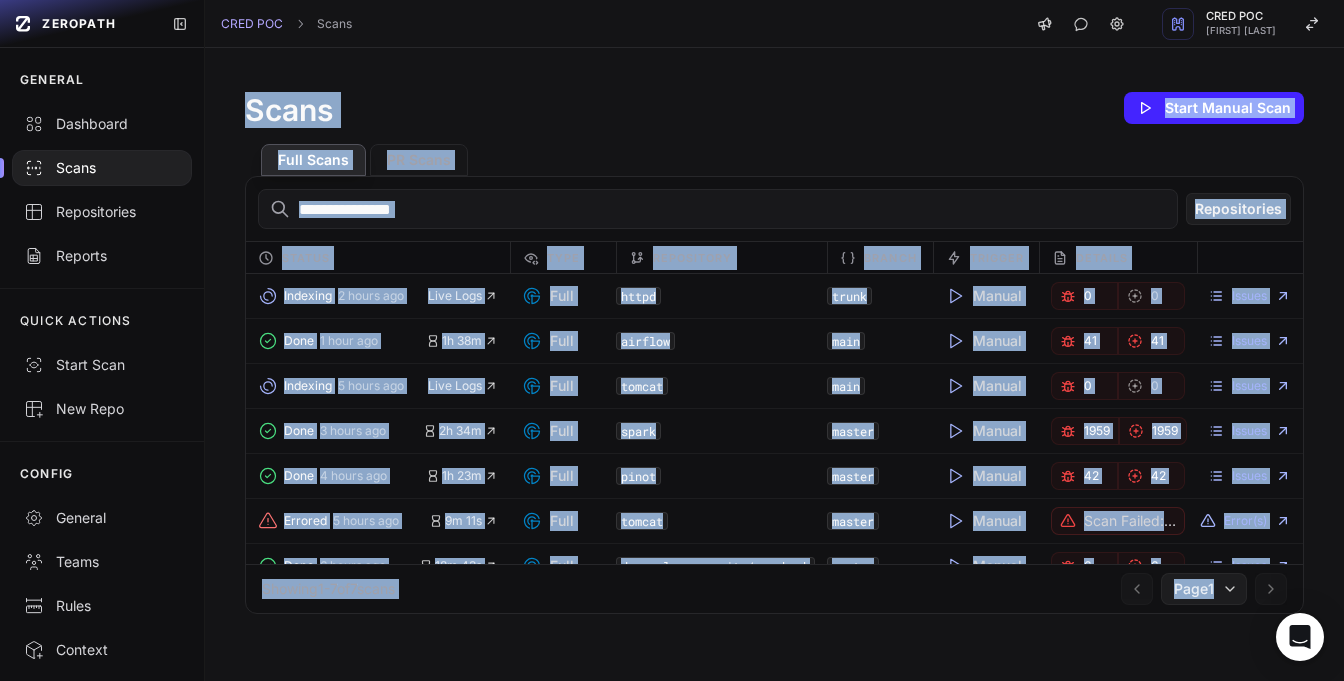 drag, startPoint x: 589, startPoint y: 82, endPoint x: 1203, endPoint y: 629, distance: 822.31683 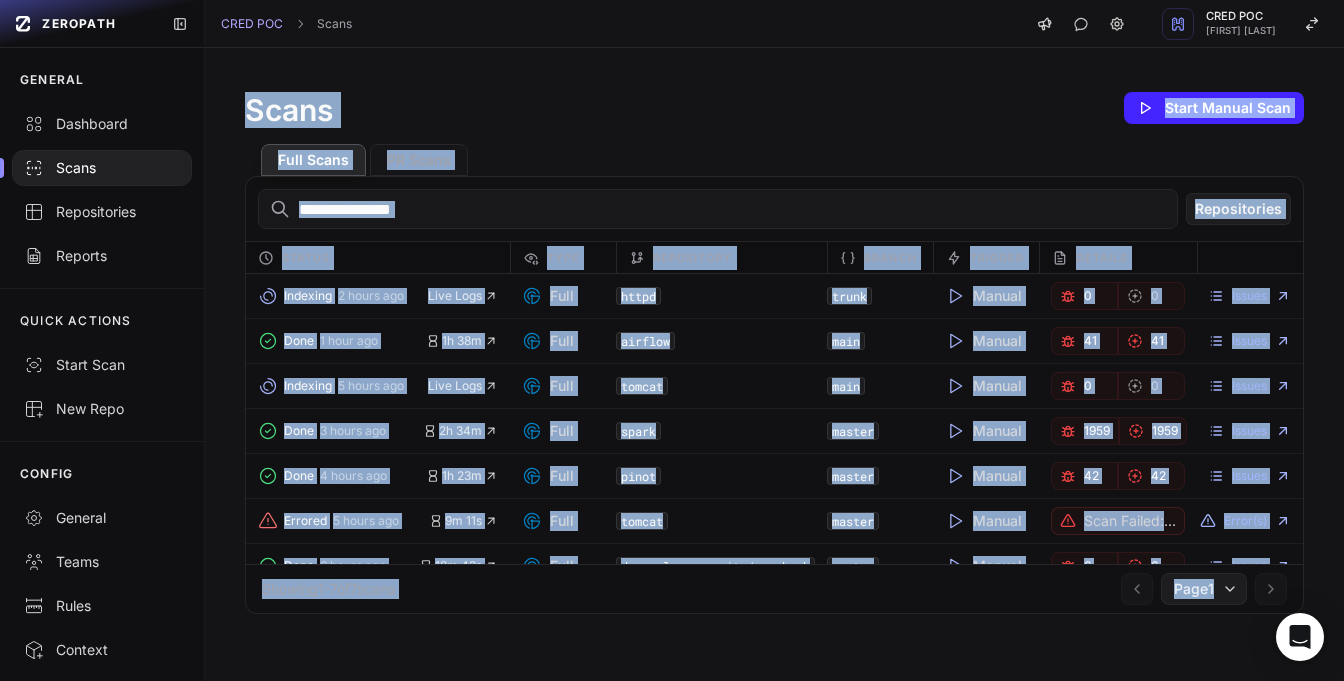 click on "Scans
Start Manual Scan   Full Scans   PR Scans       Repositories         Status     Type     Repository     Branch     Trigger     Details         Indexing   2 hours ago     Live Logs         Full   httpd   trunk     Manual     0       0
Issues        Done   1 hour ago       1h 38m         Full   airflow   main     Manual     41       41
Issues        Indexing   5 hours ago     Live Logs         Full   tomcat   main     Manual     0       0
Issues        Done   3 hours ago       2h 34m         Full   spark   master     Manual     1959       1959
Issues        Done   4 hours ago       1h 23m         Full   pinot   master     42       42
Issues        Errored   5 hours ago       9m 11s         Full   tomcat   master     Manual     Scan failed: An unknown error occurred. We're investigating it.
Error(s)          Done   6 hours ago       18m 43s         Full   dreamplug-security/yourbank   master" at bounding box center (774, 351) 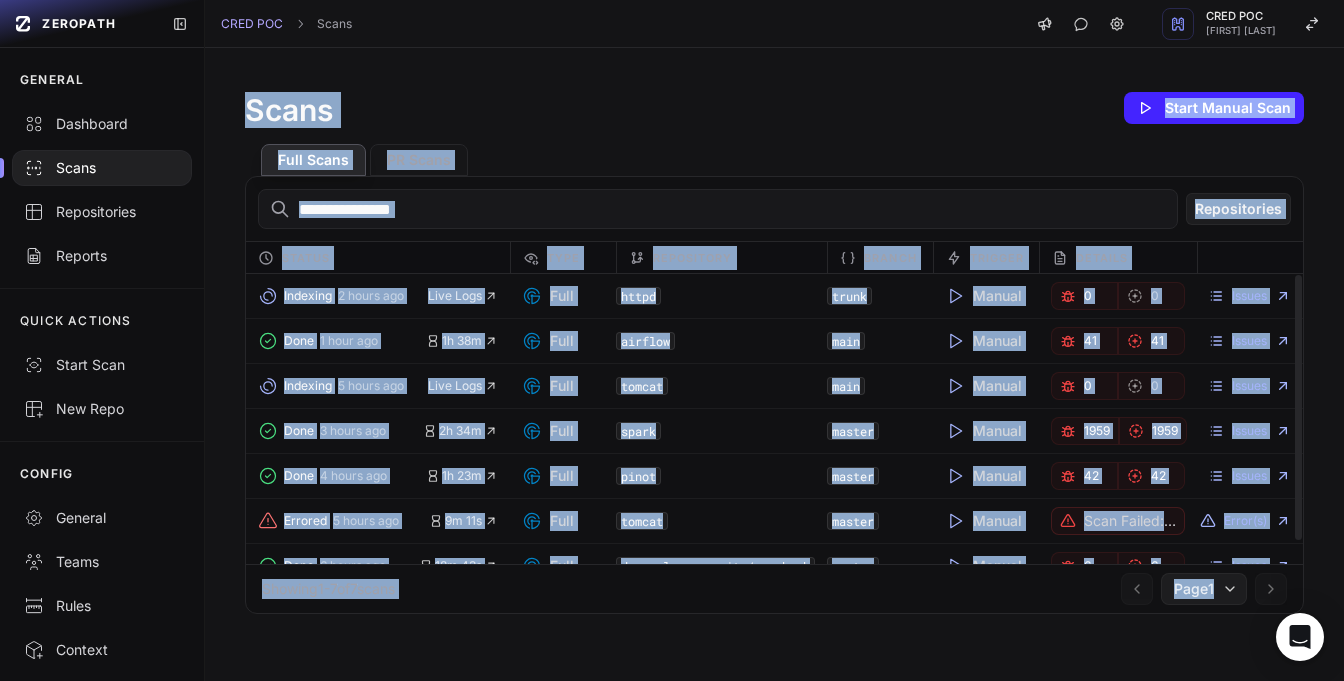 click on "Scans
Start Manual Scan   Full Scans   PR Scans       Repositories         Status     Type     Repository     Branch     Trigger     Details         Indexing   2 hours ago     Live Logs         Full   httpd   trunk     Manual     0       0
Issues        Done   1 hour ago       1h 38m         Full   airflow   main     Manual     41       41
Issues        Indexing   5 hours ago     Live Logs         Full   tomcat   main     Manual     0       0
Issues        Done   3 hours ago       2h 34m         Full   spark   master     Manual     1959       1959
Issues        Done   4 hours ago       1h 23m         Full   pinot   master     42       42
Issues        Errored   5 hours ago       9m 11s         Full   tomcat   master     Manual     Scan failed: An unknown error occurred. We're investigating it.
Error(s)          Done   6 hours ago       18m 43s         Full   dreamplug-security/yourbank   master" at bounding box center [774, 351] 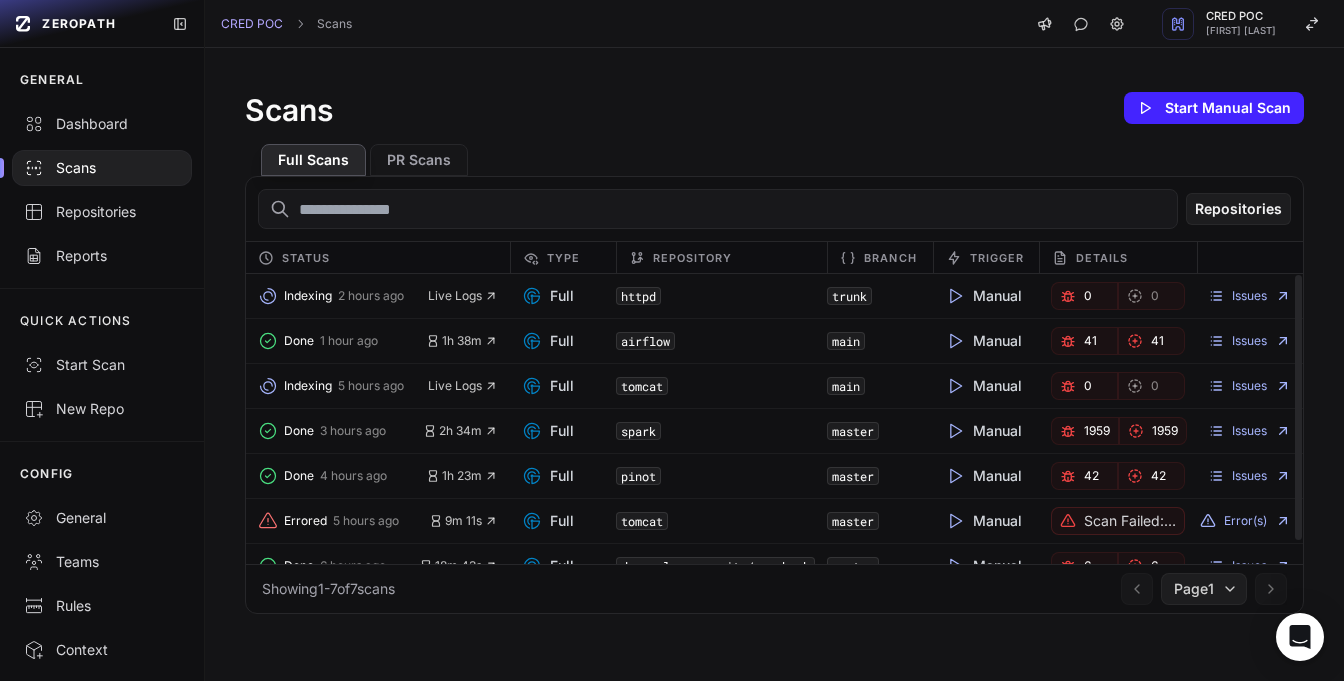 click on "Scans
Start Manual Scan   Full Scans   PR Scans       Repositories         Status     Type     Repository     Branch     Trigger     Details         Indexing   2 hours ago     Live Logs         Full   httpd   trunk     Manual     0       0
Issues        Done   1 hour ago       1h 38m         Full   airflow   main     Manual     41       41
Issues        Indexing   5 hours ago     Live Logs         Full   tomcat   main     Manual     0       0
Issues        Done   3 hours ago       2h 34m         Full   spark   master     Manual     1959       1959
Issues        Done   4 hours ago       1h 23m         Full   pinot   master     42       42
Issues        Errored   5 hours ago       9m 11s         Full   tomcat   master     Manual     Scan failed: An unknown error occurred. We're investigating it.
Error(s)          Done   6 hours ago       18m 43s         Full   dreamplug-security/yourbank   master" at bounding box center (774, 351) 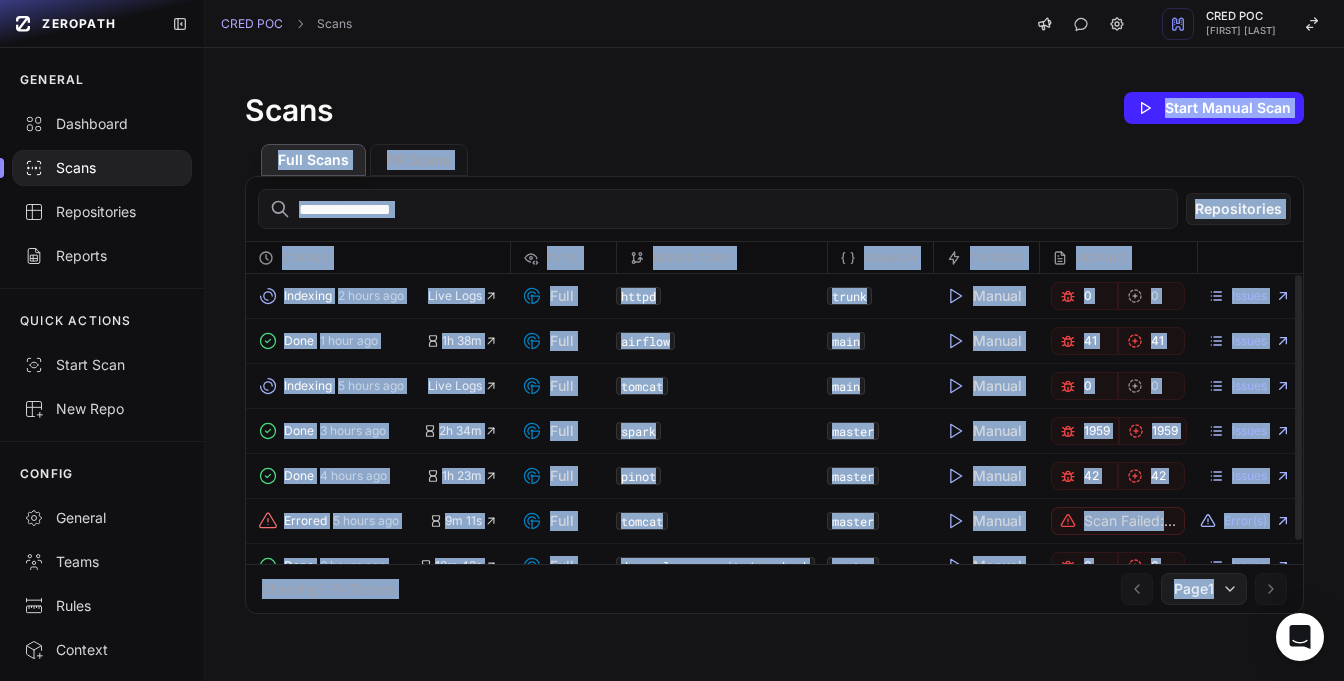 drag, startPoint x: 1203, startPoint y: 629, endPoint x: 675, endPoint y: 86, distance: 757.3856 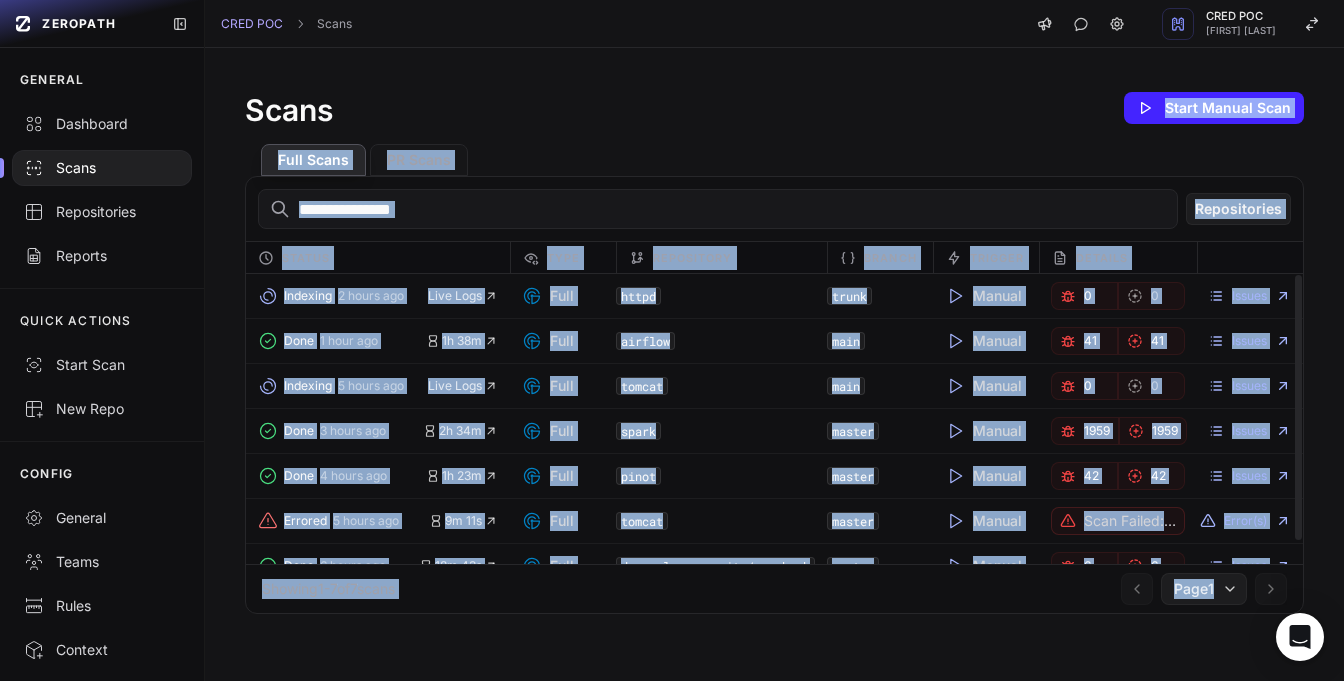 click on "Scans
Start Manual Scan   Full Scans   PR Scans       Repositories         Status     Type     Repository     Branch     Trigger     Details         Indexing   2 hours ago     Live Logs         Full   httpd   trunk     Manual     0       0
Issues        Done   1 hour ago       1h 38m         Full   airflow   main     Manual     41       41
Issues        Indexing   5 hours ago     Live Logs         Full   tomcat   main     Manual     0       0
Issues        Done   3 hours ago       2h 34m         Full   spark   master     Manual     1959       1959
Issues        Done   4 hours ago       1h 23m         Full   pinot   master     42       42
Issues        Errored   5 hours ago       9m 11s         Full   tomcat   master     Manual     Scan failed: An unknown error occurred. We're investigating it.
Error(s)          Done   6 hours ago       18m 43s         Full   dreamplug-security/yourbank   master" at bounding box center (774, 351) 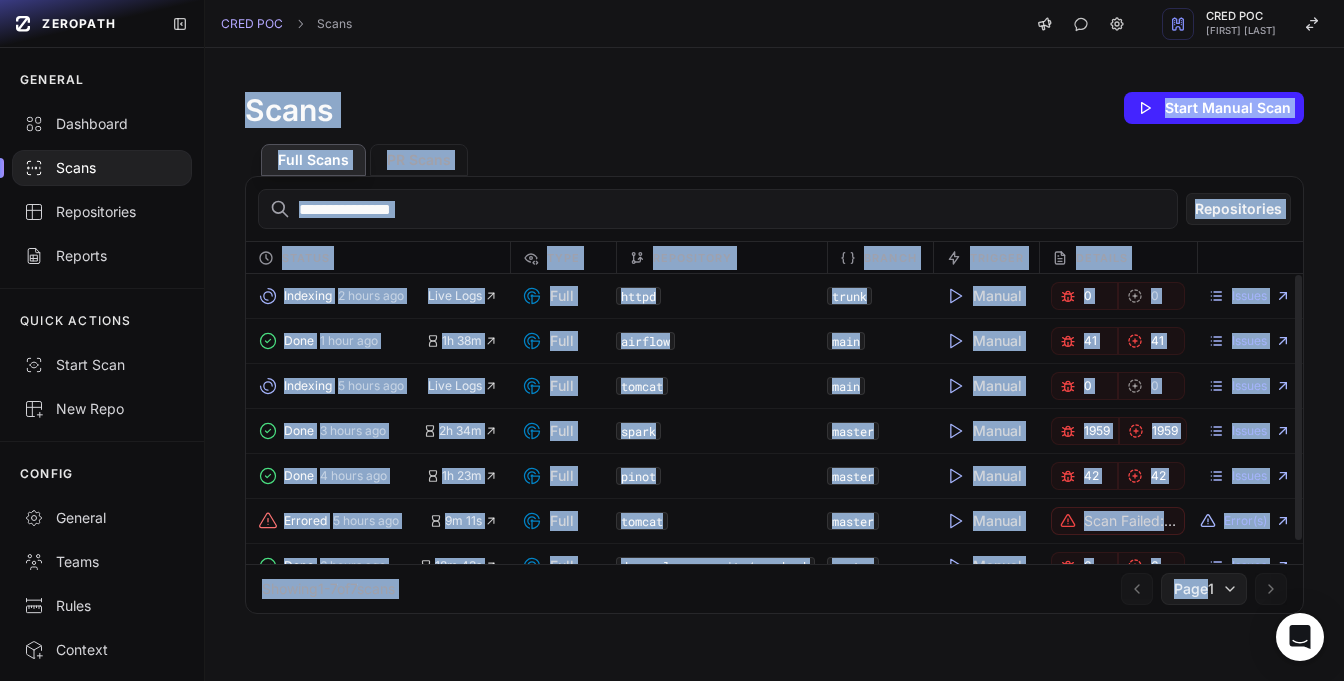 drag, startPoint x: 675, startPoint y: 86, endPoint x: 1093, endPoint y: 618, distance: 676.57074 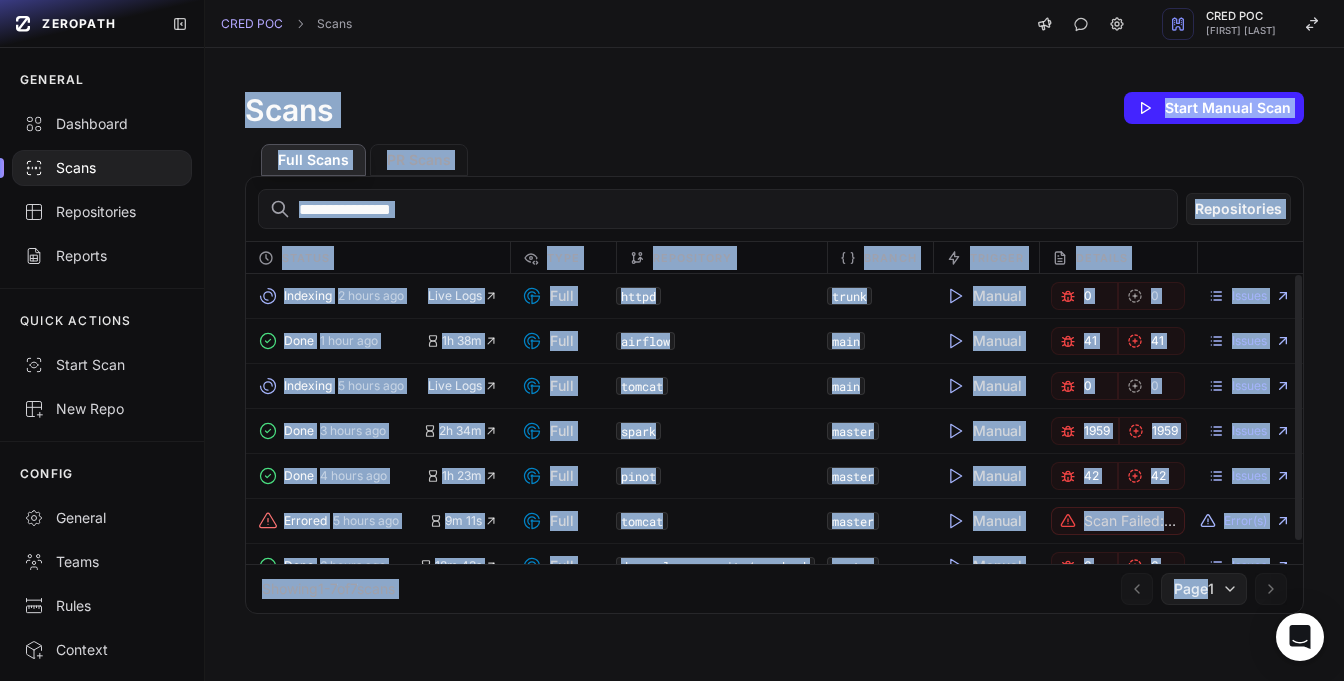 click on "Scans
Start Manual Scan   Full Scans   PR Scans       Repositories         Status     Type     Repository     Branch     Trigger     Details         Indexing   2 hours ago     Live Logs         Full   httpd   trunk     Manual     0       0
Issues        Done   1 hour ago       1h 38m         Full   airflow   main     Manual     41       41
Issues        Indexing   5 hours ago     Live Logs         Full   tomcat   main     Manual     0       0
Issues        Done   3 hours ago       2h 34m         Full   spark   master     Manual     1959       1959
Issues        Done   4 hours ago       1h 23m         Full   pinot   master     42       42
Issues        Errored   5 hours ago       9m 11s         Full   tomcat   master     Manual     Scan failed: An unknown error occurred. We're investigating it.
Error(s)          Done   6 hours ago       18m 43s         Full   dreamplug-security/yourbank   master" at bounding box center [774, 351] 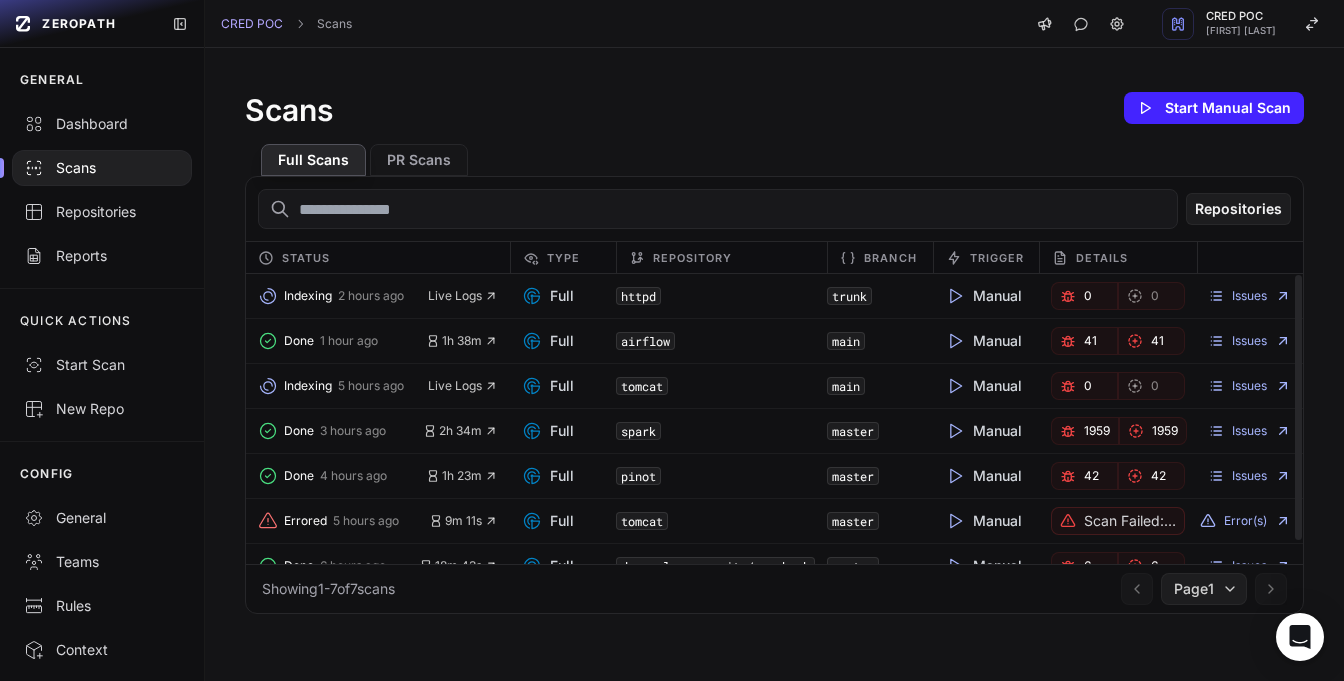 drag, startPoint x: 1152, startPoint y: 656, endPoint x: 721, endPoint y: 98, distance: 705.0709 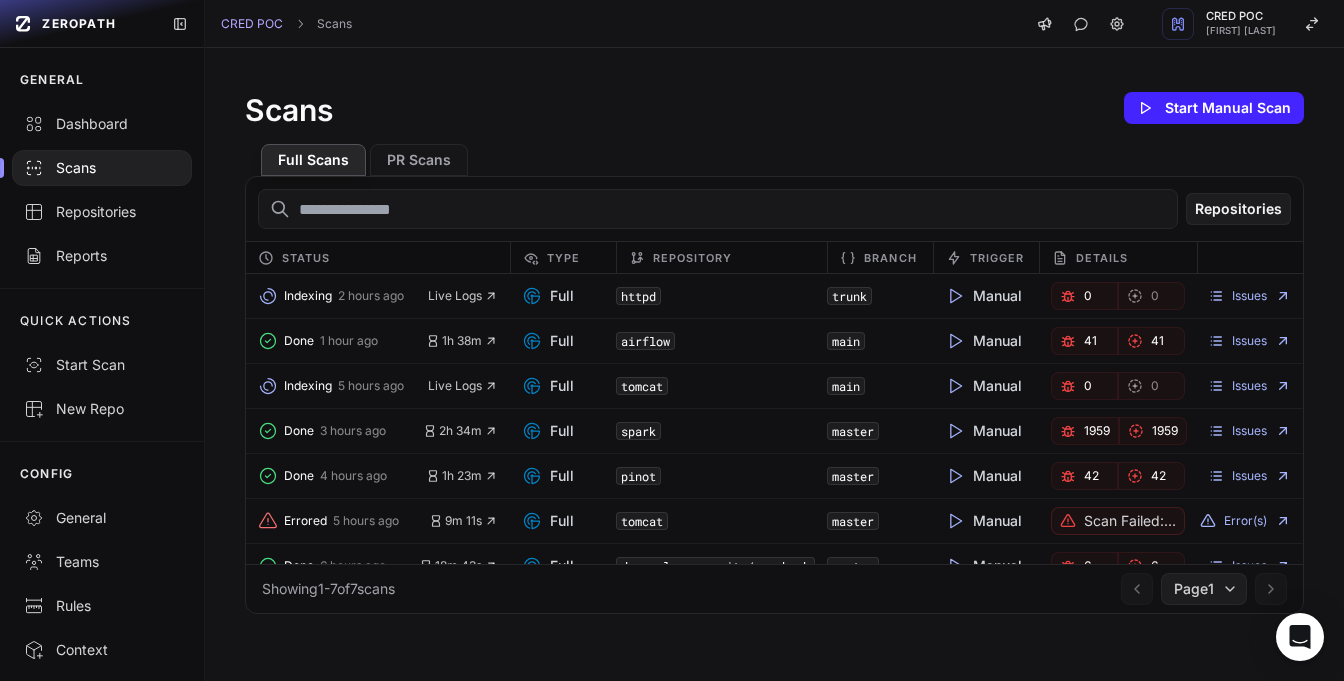 click on "Scans
Start Manual Scan" at bounding box center (774, 108) 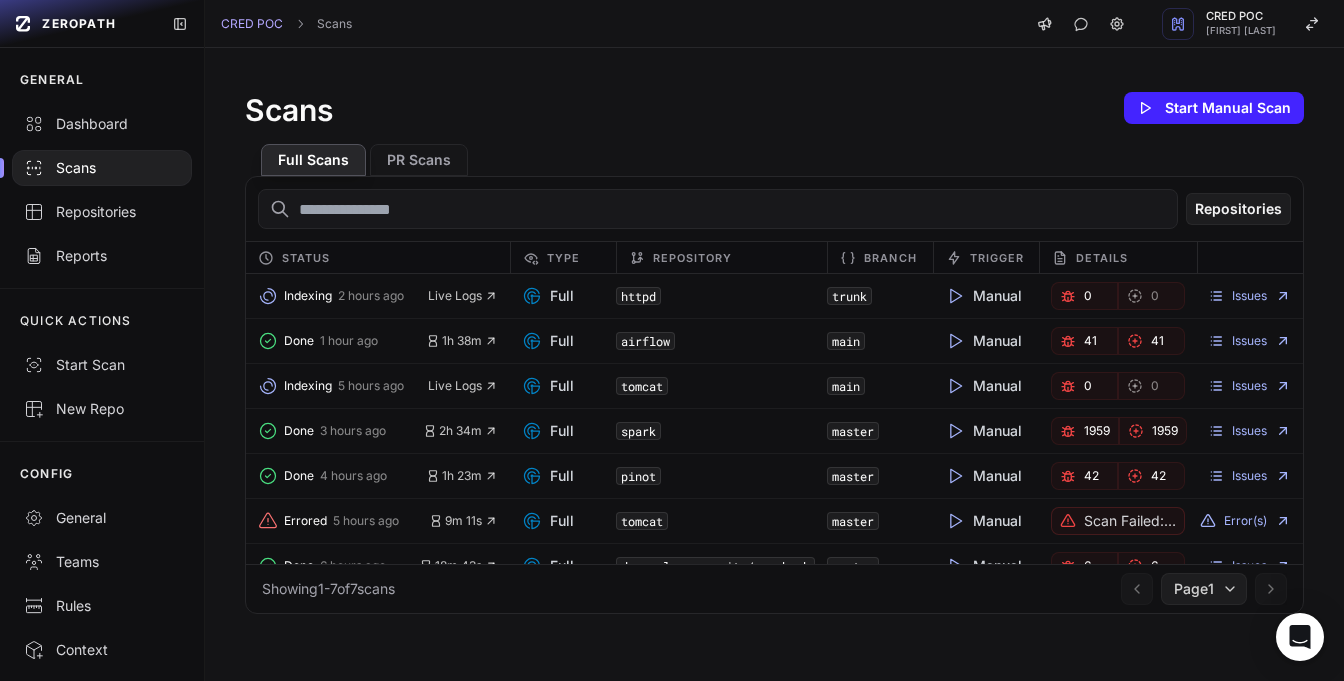 click on "Scans
Start Manual Scan" at bounding box center [774, 108] 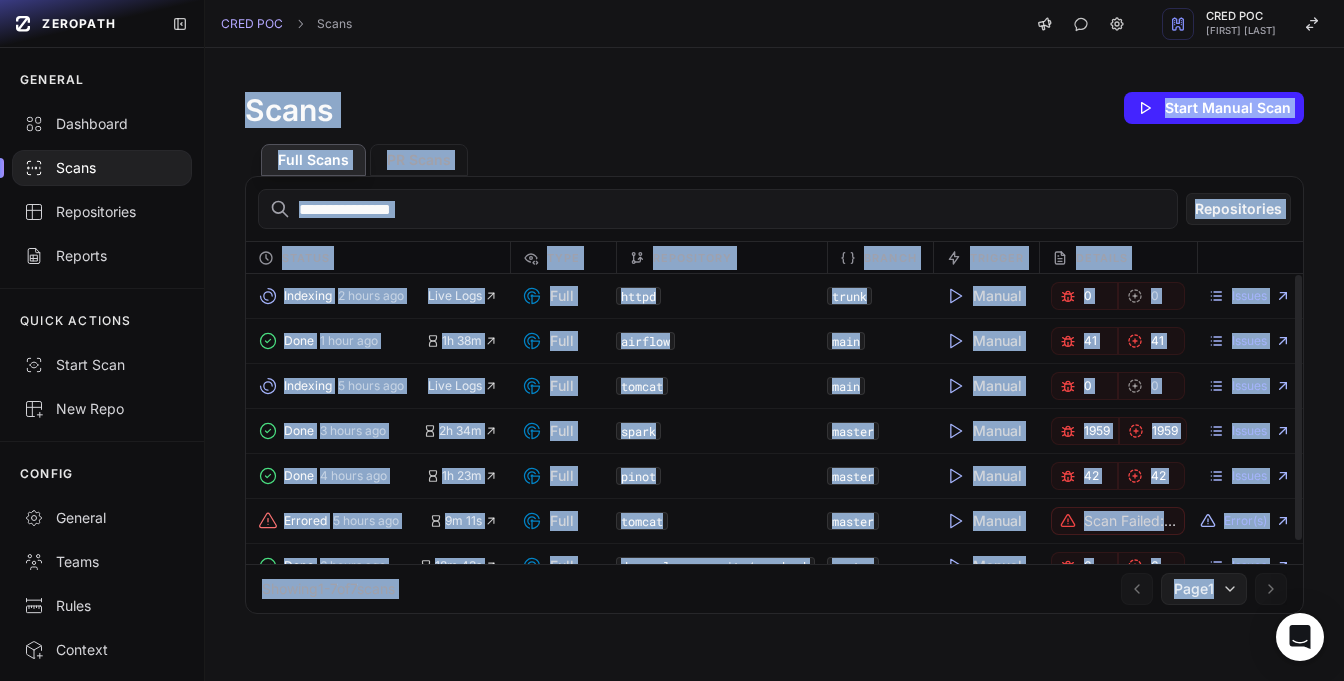 drag, startPoint x: 721, startPoint y: 98, endPoint x: 1154, endPoint y: 678, distance: 723.80176 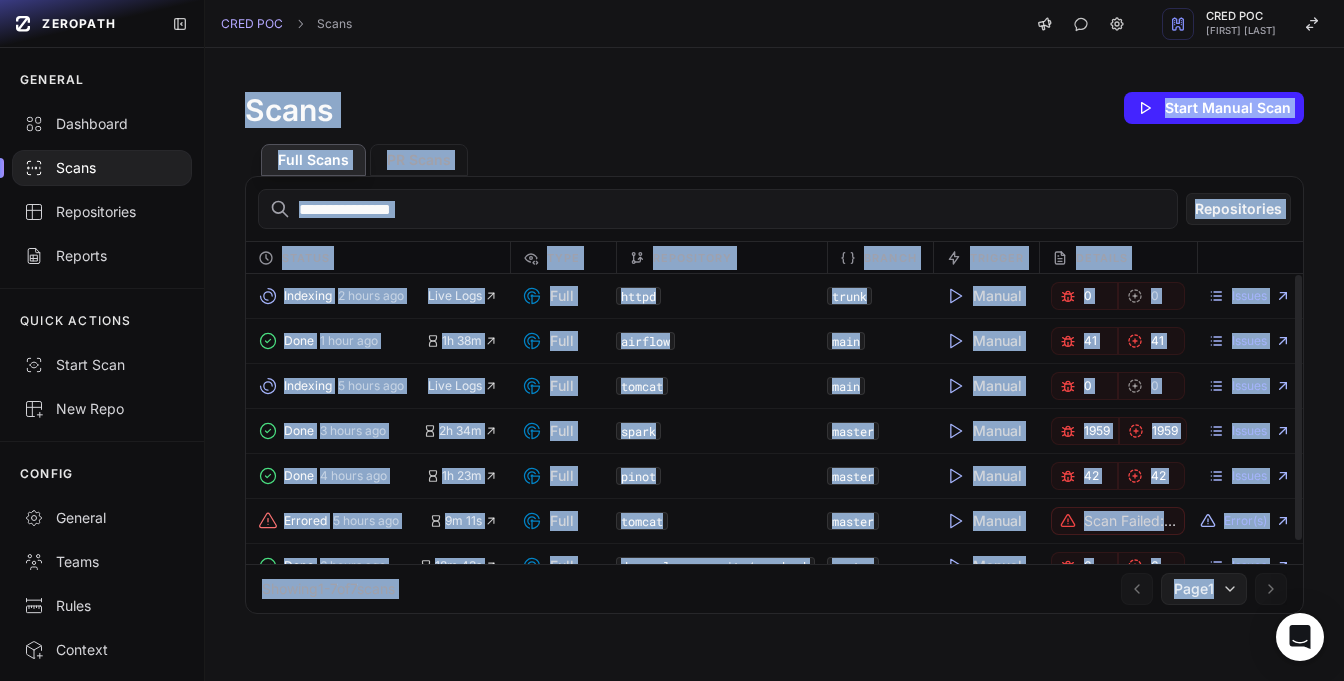 click on "Scans
Start Manual Scan   Full Scans   PR Scans       Repositories         Status     Type     Repository     Branch     Trigger     Details         Indexing   2 hours ago     Live Logs         Full   httpd   trunk     Manual     0       0
Issues        Done   1 hour ago       1h 38m         Full   airflow   main     Manual     41       41
Issues        Indexing   5 hours ago     Live Logs         Full   tomcat   main     Manual     0       0
Issues        Done   3 hours ago       2h 34m         Full   spark   master     Manual     1959       1959
Issues        Done   4 hours ago       1h 23m         Full   pinot   master     42       42
Issues        Errored   5 hours ago       9m 11s         Full   tomcat   master     Manual     Scan failed: An unknown error occurred. We're investigating it.
Error(s)          Done   6 hours ago       18m 43s         Full   dreamplug-security/yourbank   master" at bounding box center [774, 364] 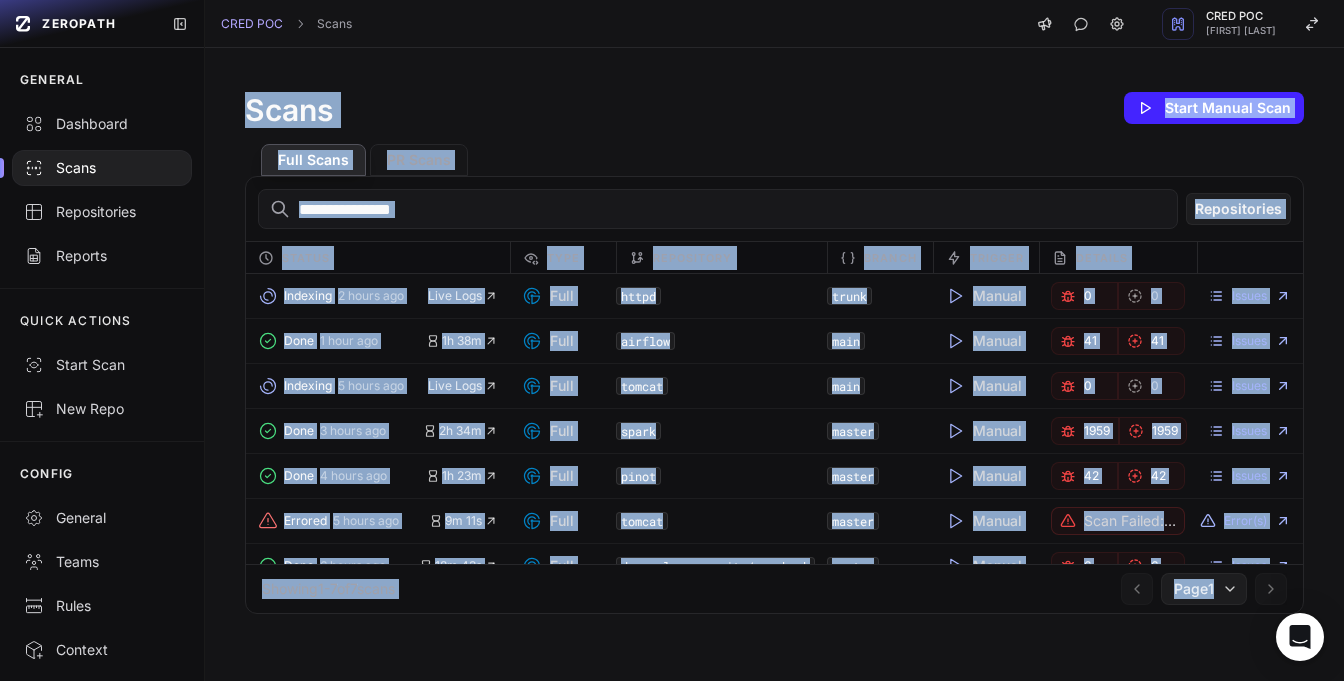 click on "Scans
Start Manual Scan   Full Scans   PR Scans       Repositories         Status     Type     Repository     Branch     Trigger     Details         Indexing   2 hours ago     Live Logs         Full   httpd   trunk     Manual     0       0
Issues        Done   1 hour ago       1h 38m         Full   airflow   main     Manual     41       41
Issues        Indexing   5 hours ago     Live Logs         Full   tomcat   main     Manual     0       0
Issues        Done   3 hours ago       2h 34m         Full   spark   master     Manual     1959       1959
Issues        Done   4 hours ago       1h 23m         Full   pinot   master     42       42
Issues        Errored   5 hours ago       9m 11s         Full   tomcat   master     Manual     Scan failed: An unknown error occurred. We're investigating it.
Error(s)          Done   6 hours ago       18m 43s         Full   dreamplug-security/yourbank   master" at bounding box center (774, 351) 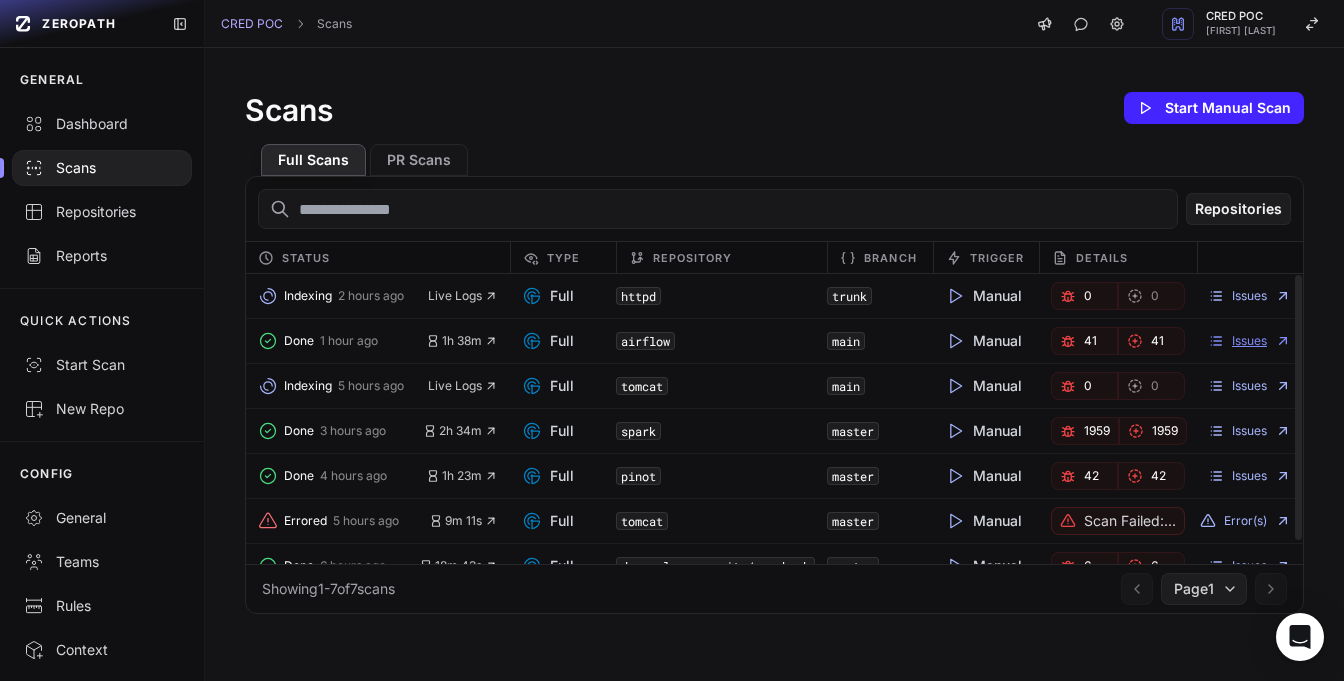 click on "Issues" at bounding box center [1249, 341] 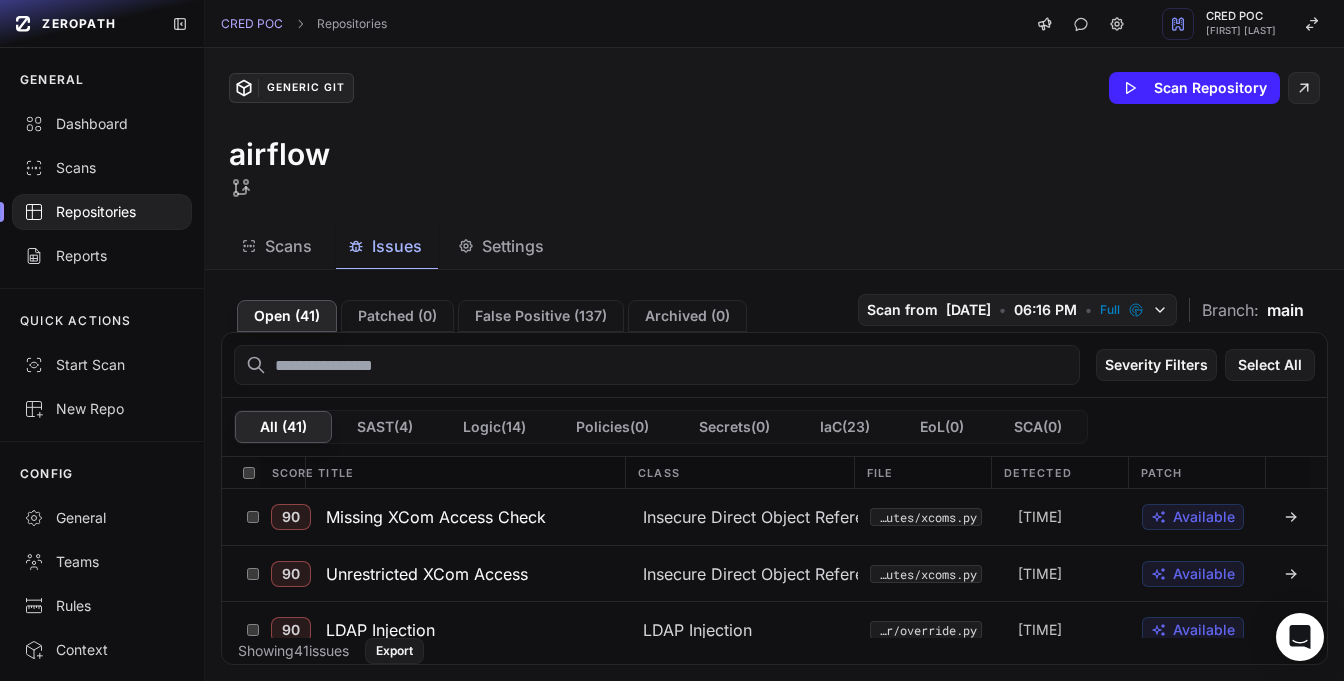 scroll, scrollTop: 0, scrollLeft: -1, axis: horizontal 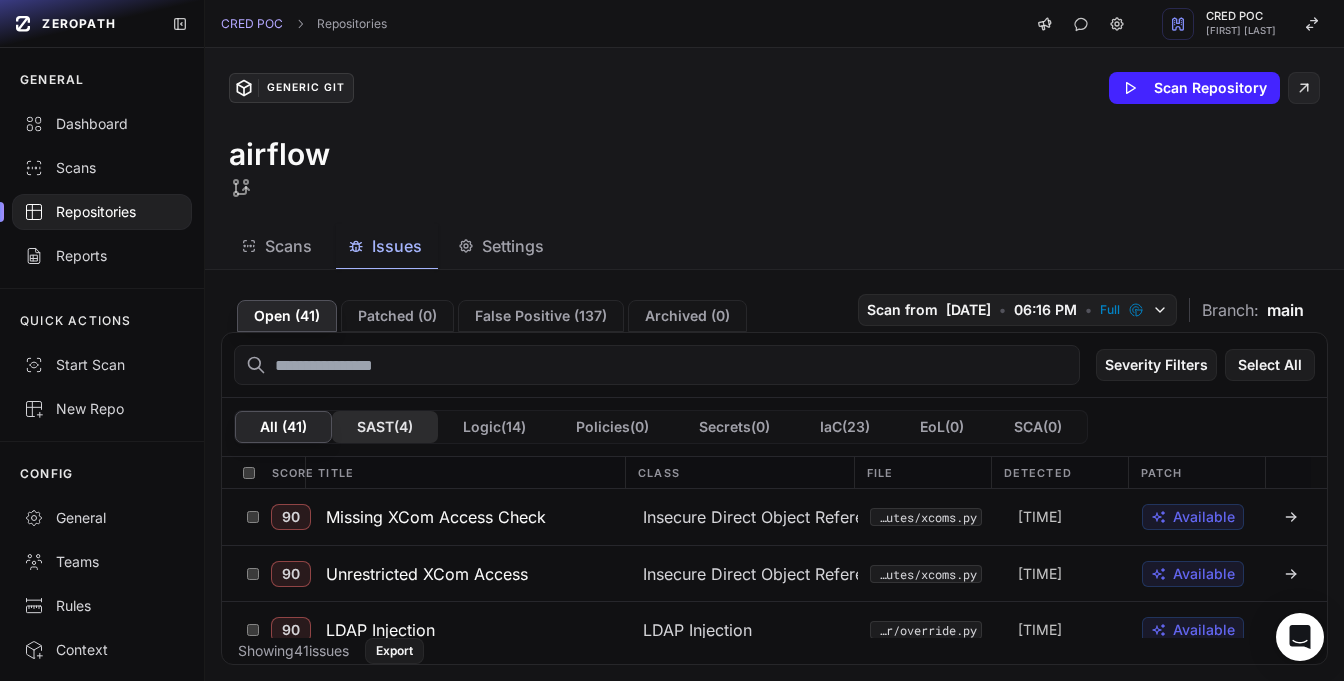 click on "SAST  ( 4 )" at bounding box center (385, 427) 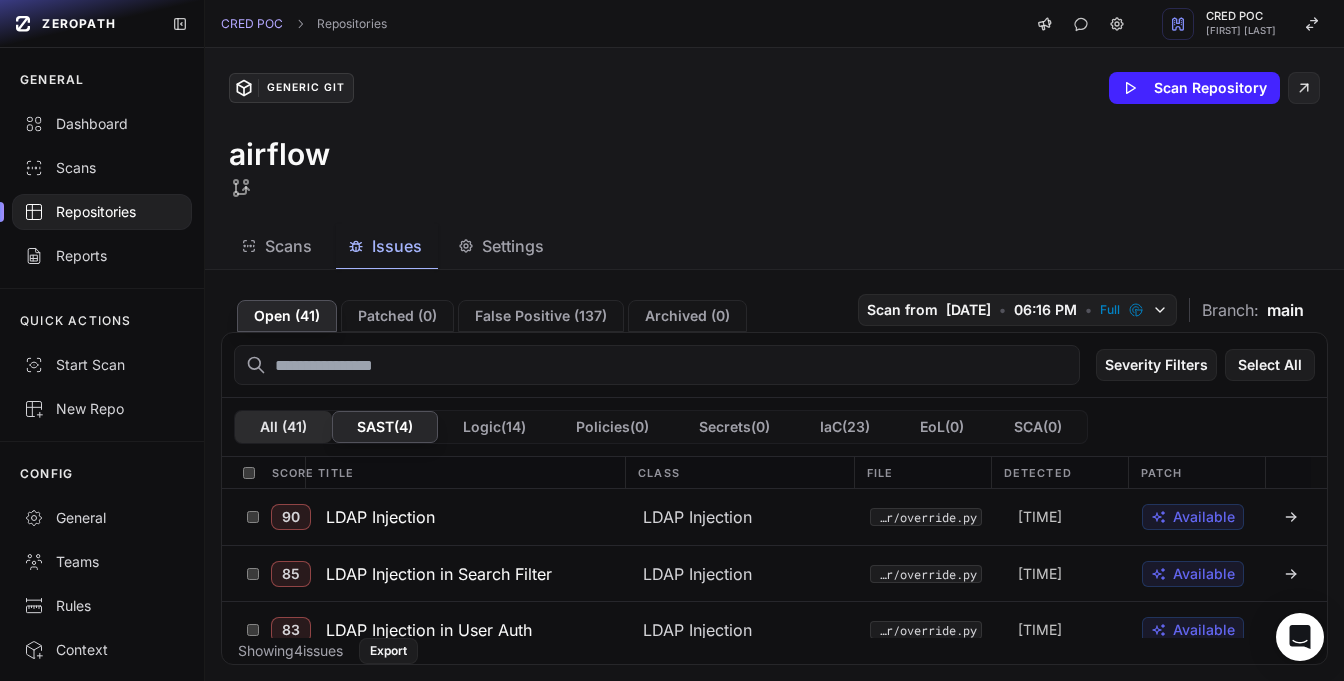 scroll, scrollTop: 0, scrollLeft: 0, axis: both 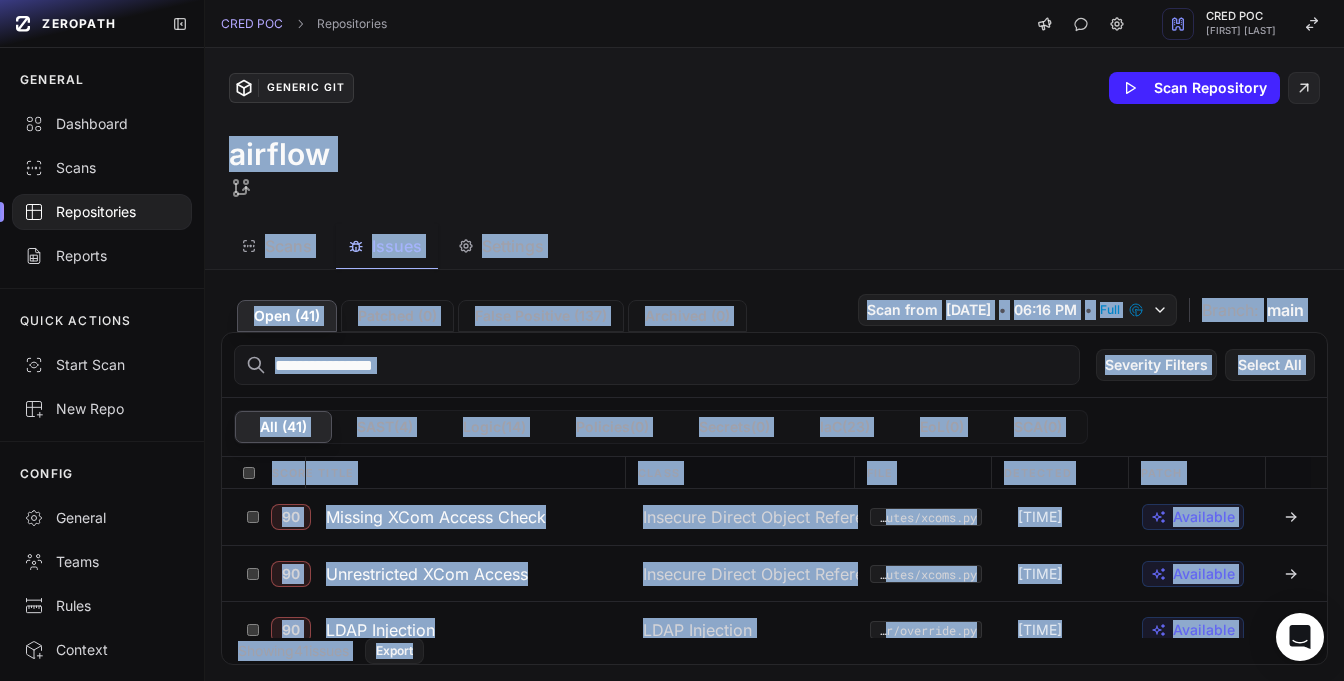 drag, startPoint x: 222, startPoint y: 135, endPoint x: 1197, endPoint y: 734, distance: 1144.3015 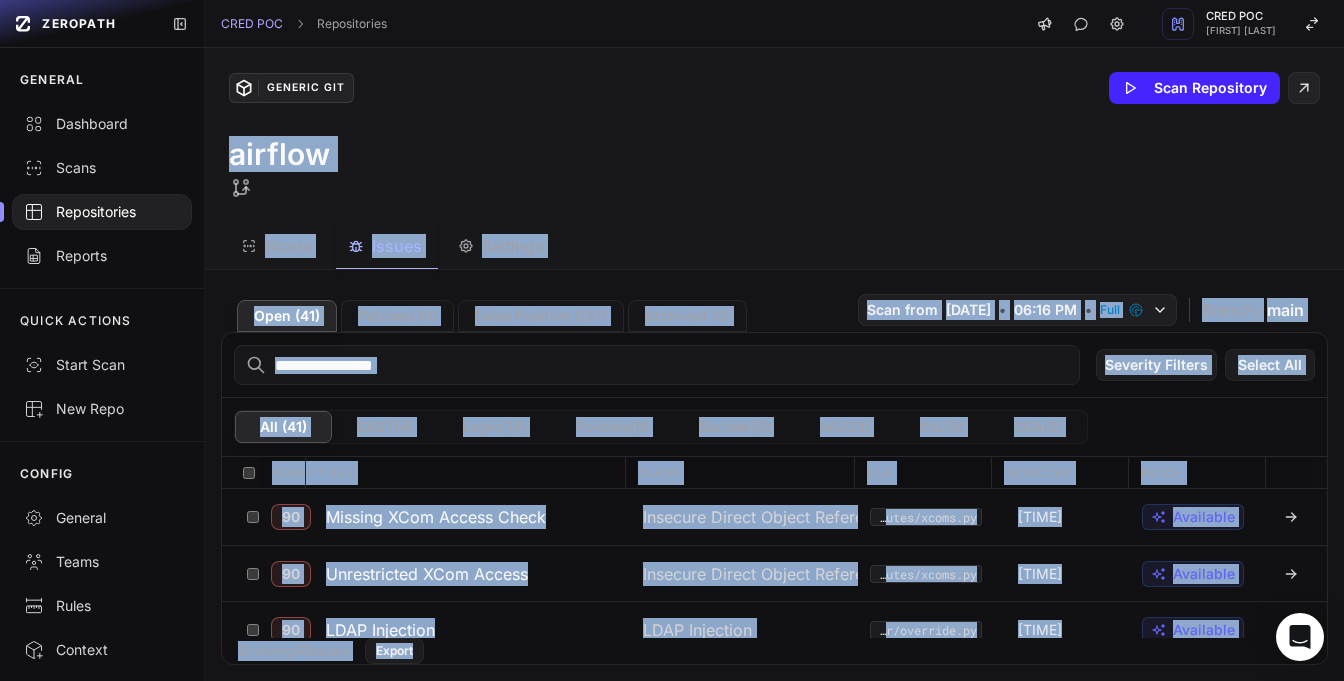 click on "airflow" at bounding box center (774, 168) 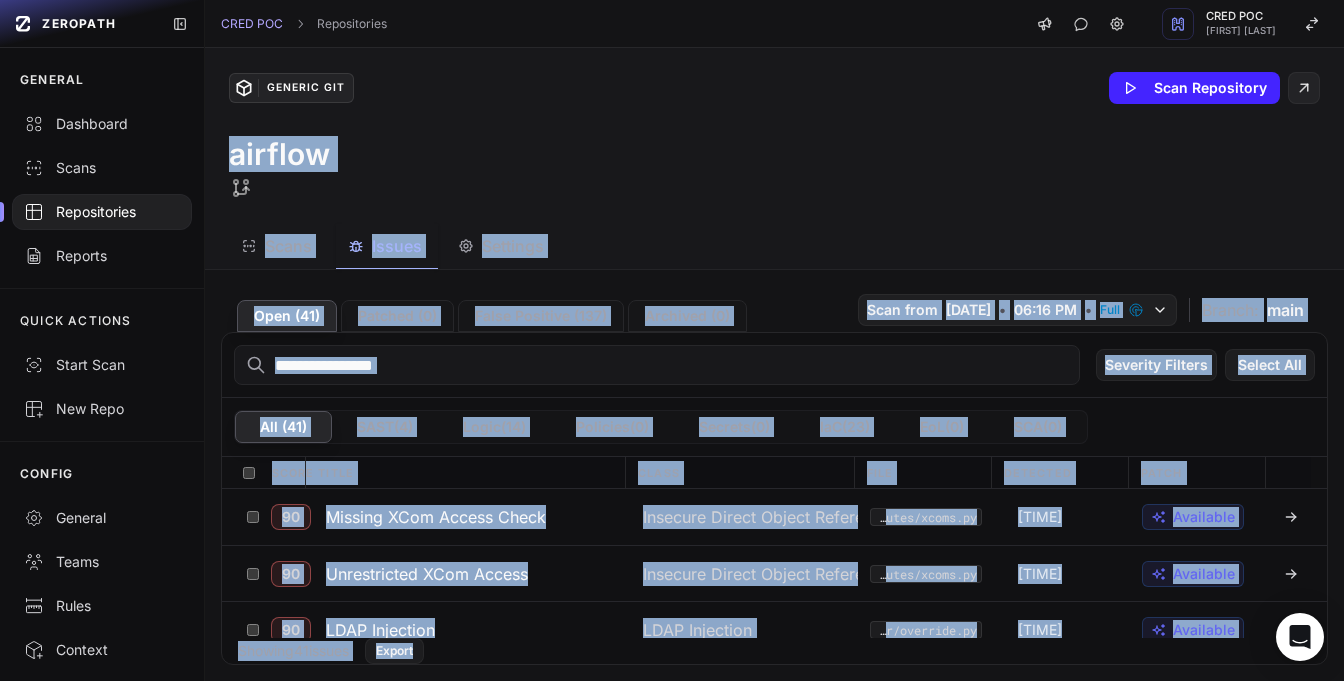 click on "airflow" at bounding box center [774, 168] 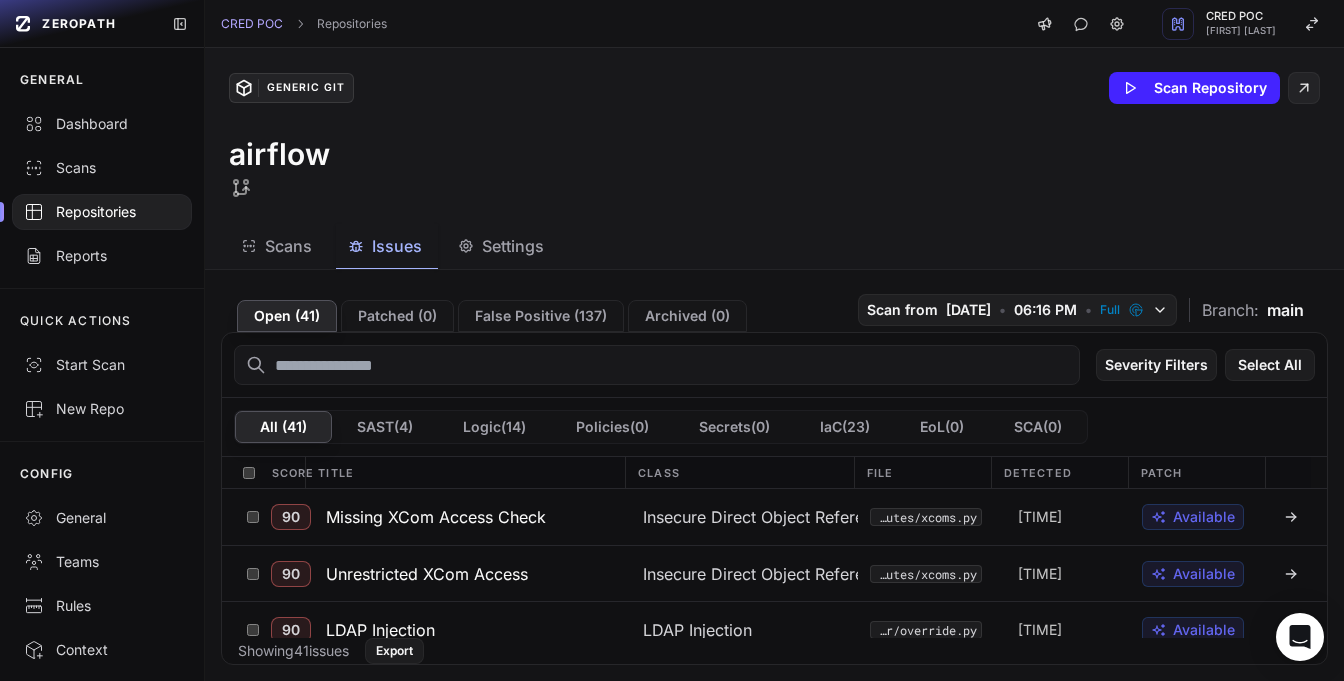 click on "airflow" at bounding box center [774, 168] 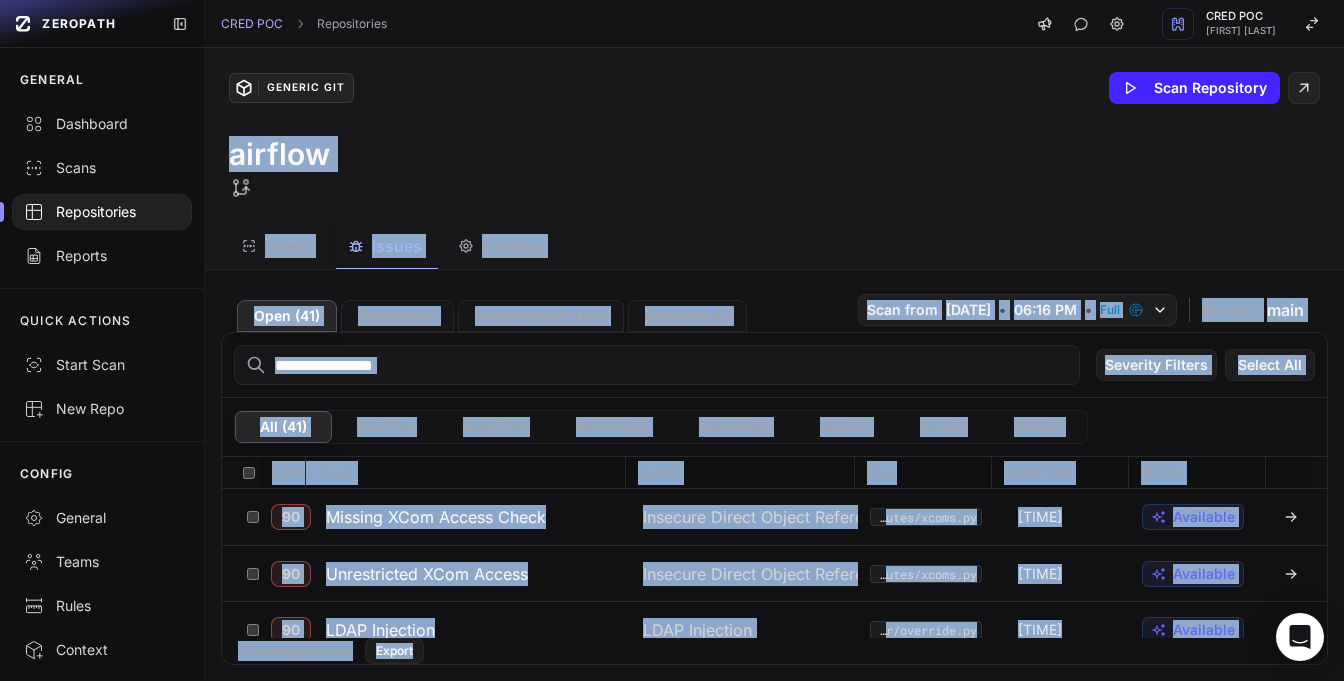 drag, startPoint x: 844, startPoint y: 147, endPoint x: 1343, endPoint y: 670, distance: 722.86237 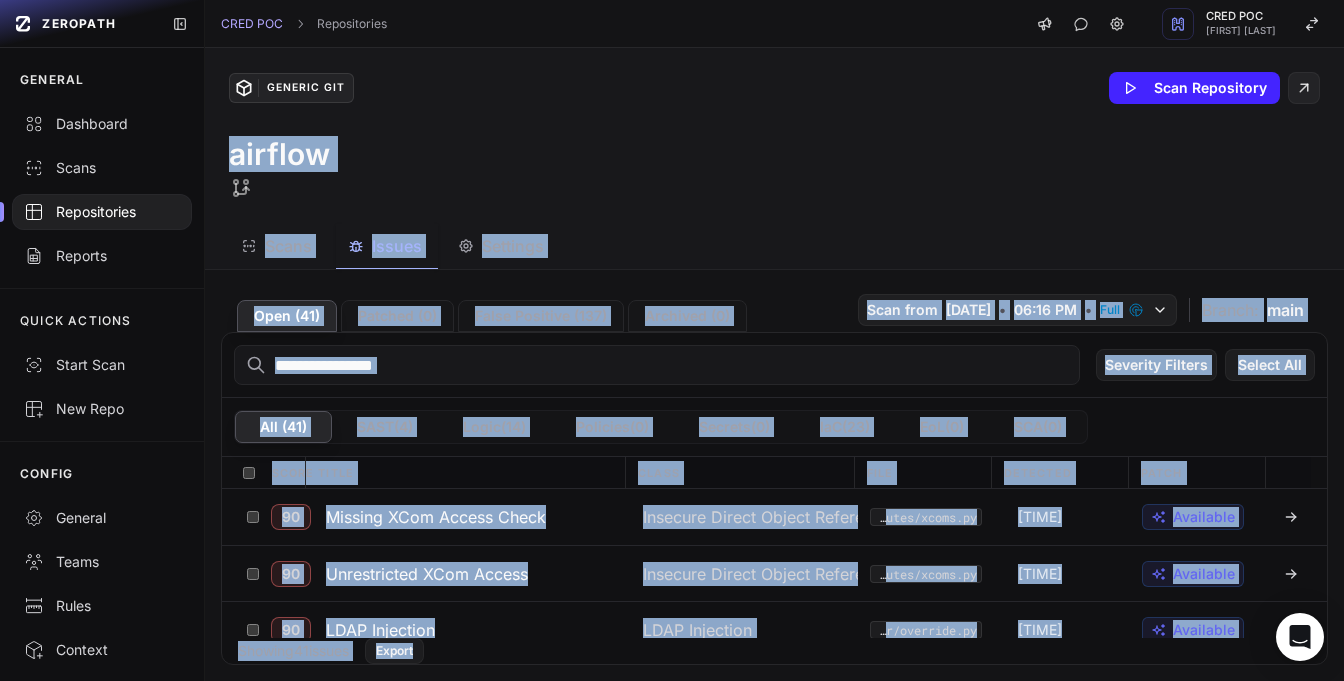 click on "Generic Git
Scan Repository     airflow" at bounding box center [774, 136] 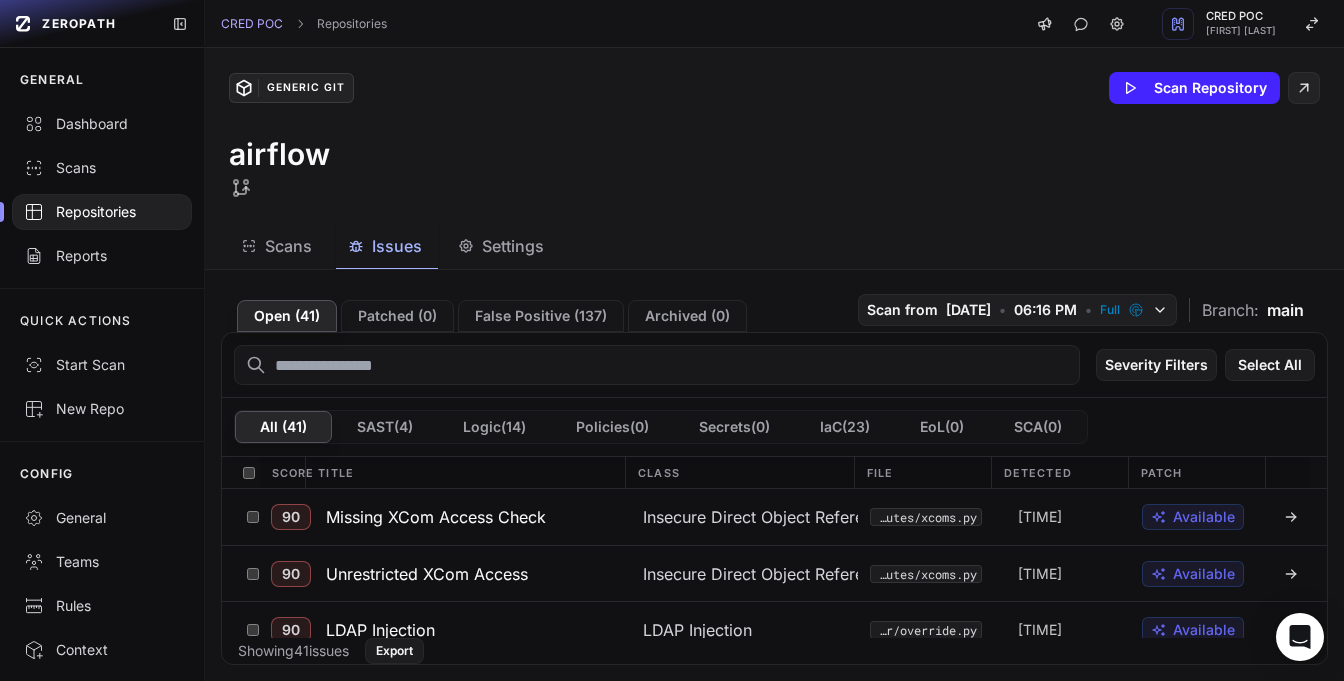 click on "Generic Git
Scan Repository     airflow" at bounding box center [774, 136] 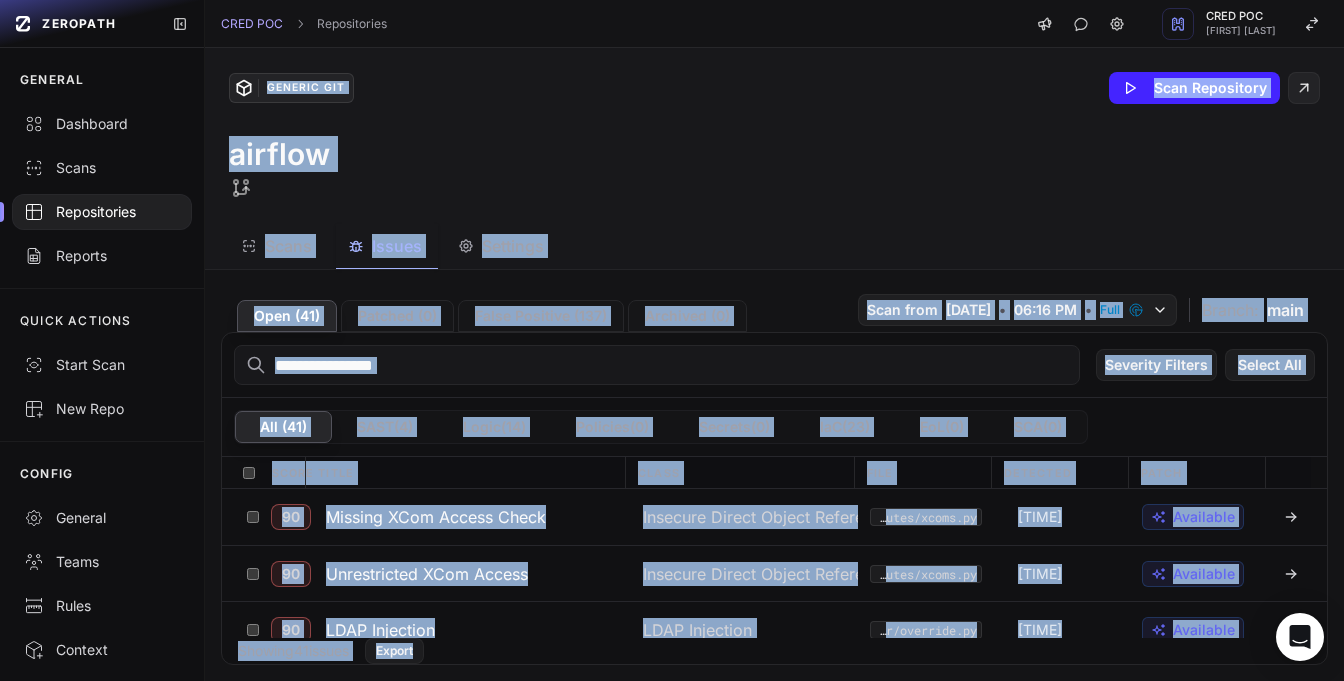 drag, startPoint x: 716, startPoint y: 120, endPoint x: 1343, endPoint y: 725, distance: 871.29443 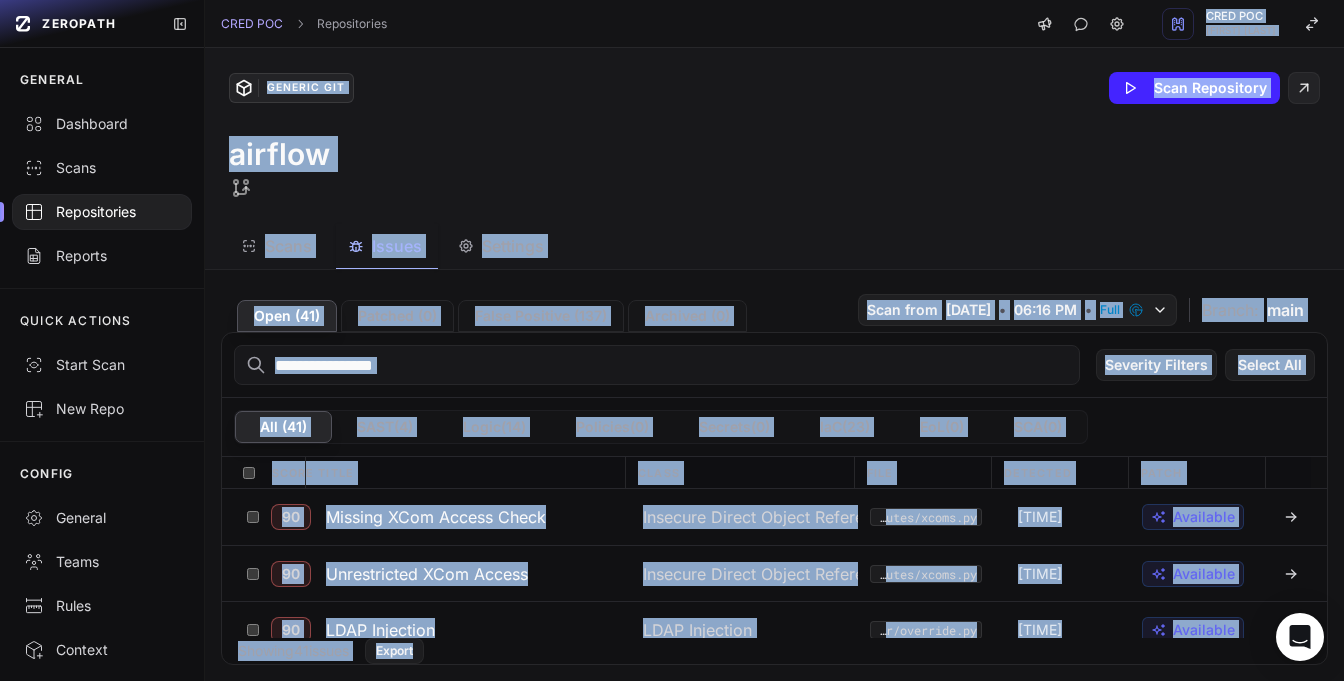 drag, startPoint x: 684, startPoint y: 47, endPoint x: 1343, endPoint y: 734, distance: 951.9716 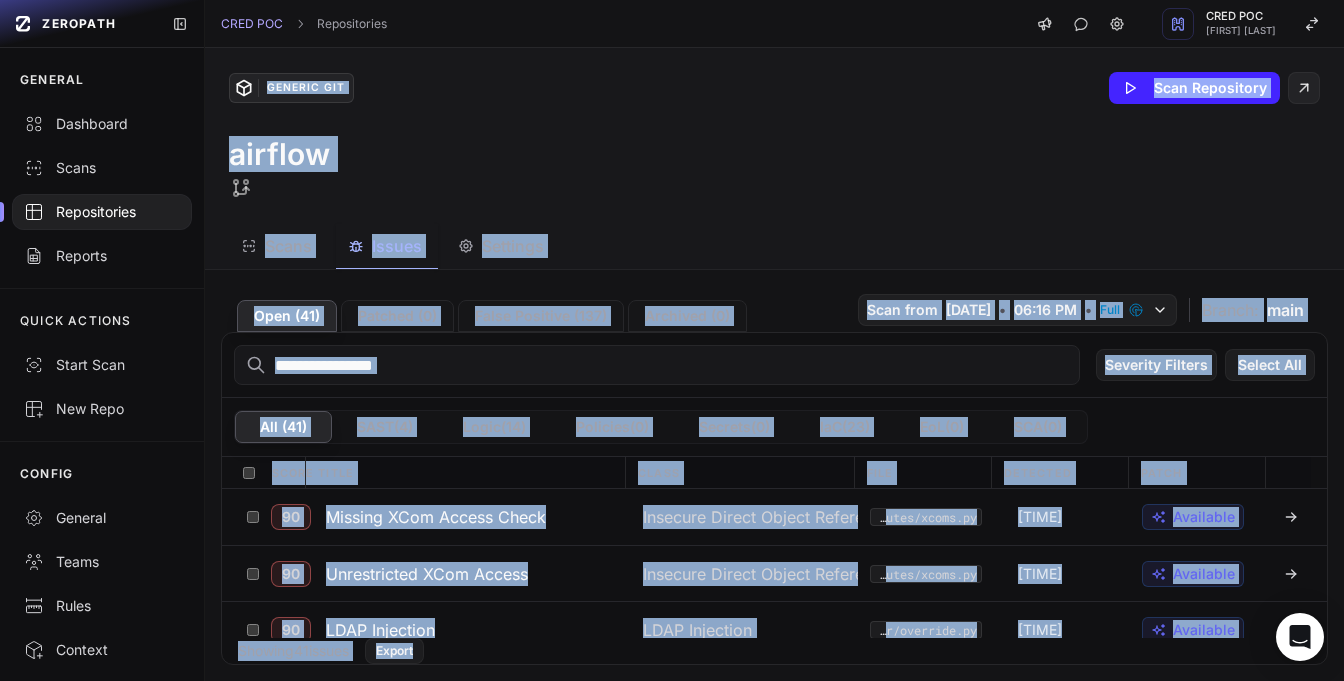 drag, startPoint x: 700, startPoint y: 53, endPoint x: 1343, endPoint y: 707, distance: 917.15045 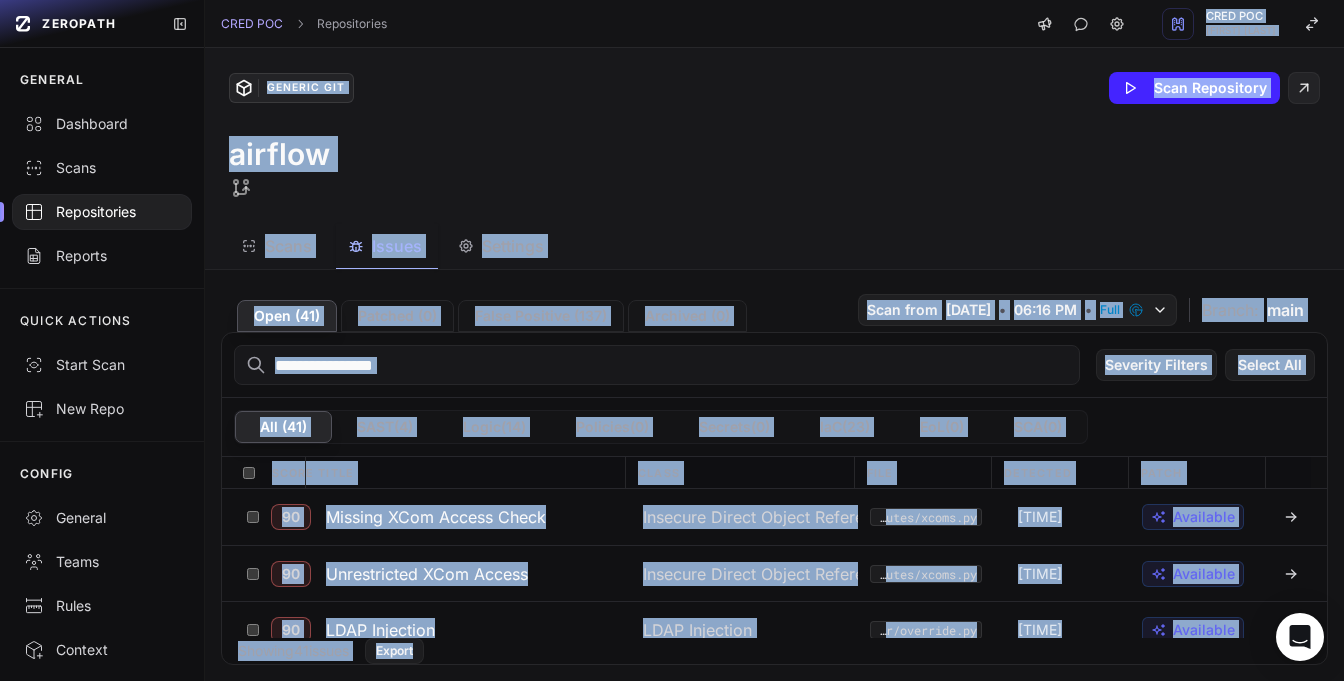 drag, startPoint x: 623, startPoint y: 41, endPoint x: 1343, endPoint y: 734, distance: 999.3243 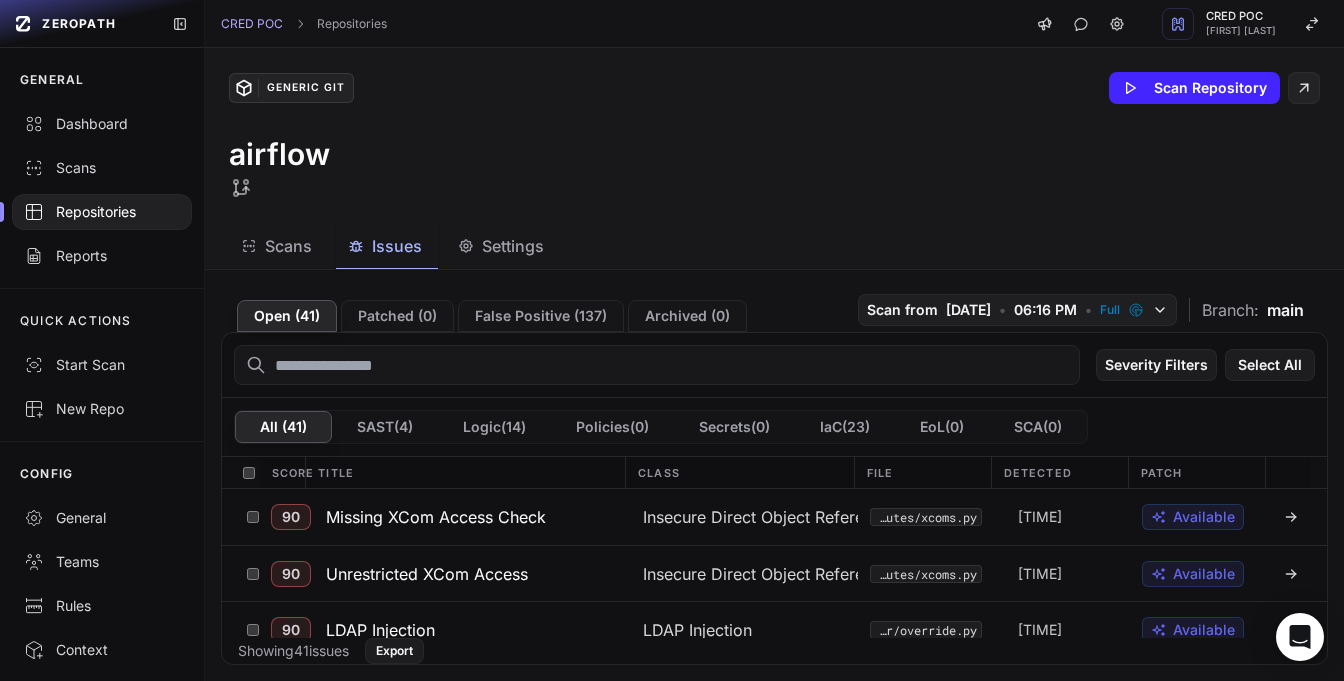 scroll, scrollTop: 0, scrollLeft: 0, axis: both 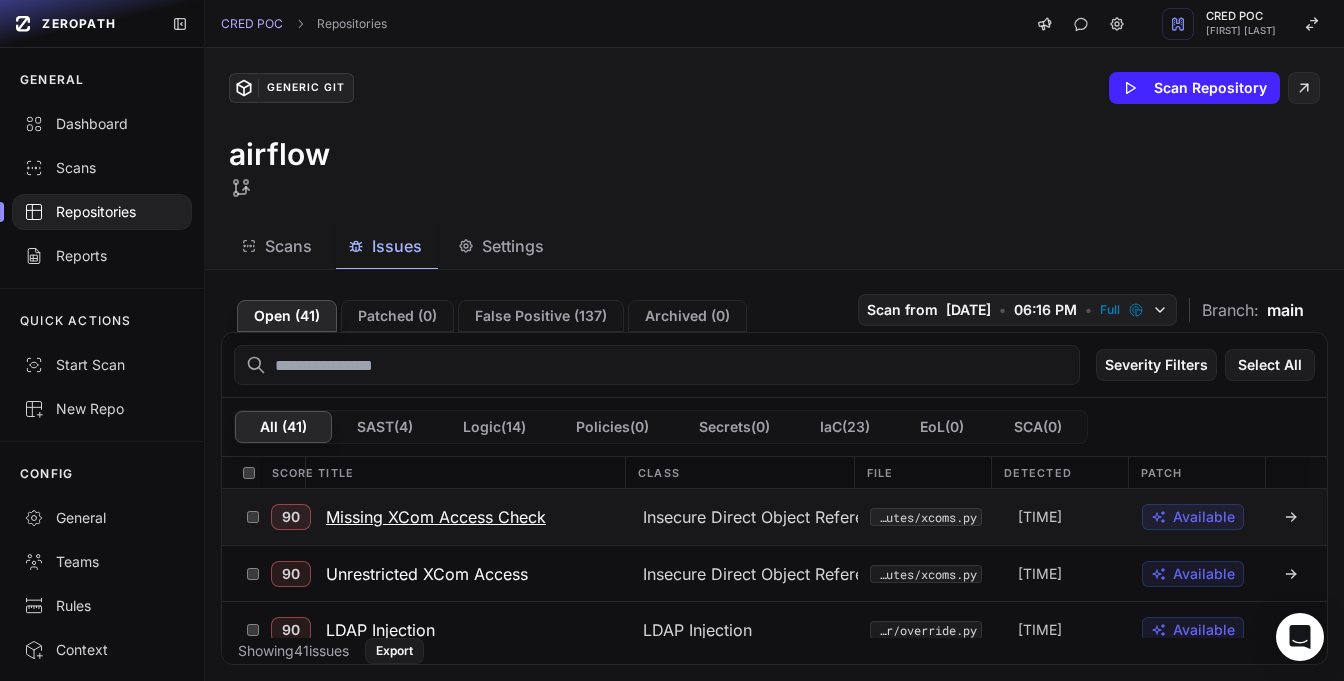click on "Missing XCom Access Check" at bounding box center [436, 517] 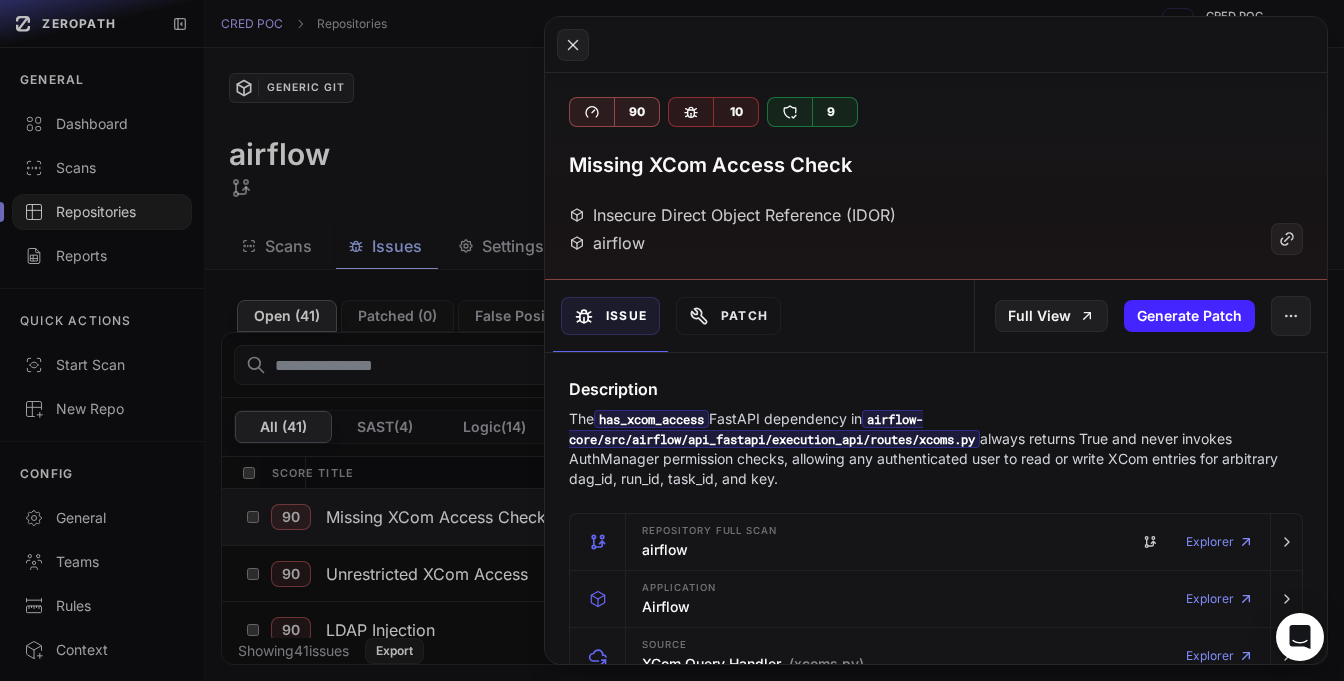 drag, startPoint x: 867, startPoint y: 485, endPoint x: 723, endPoint y: 374, distance: 181.81584 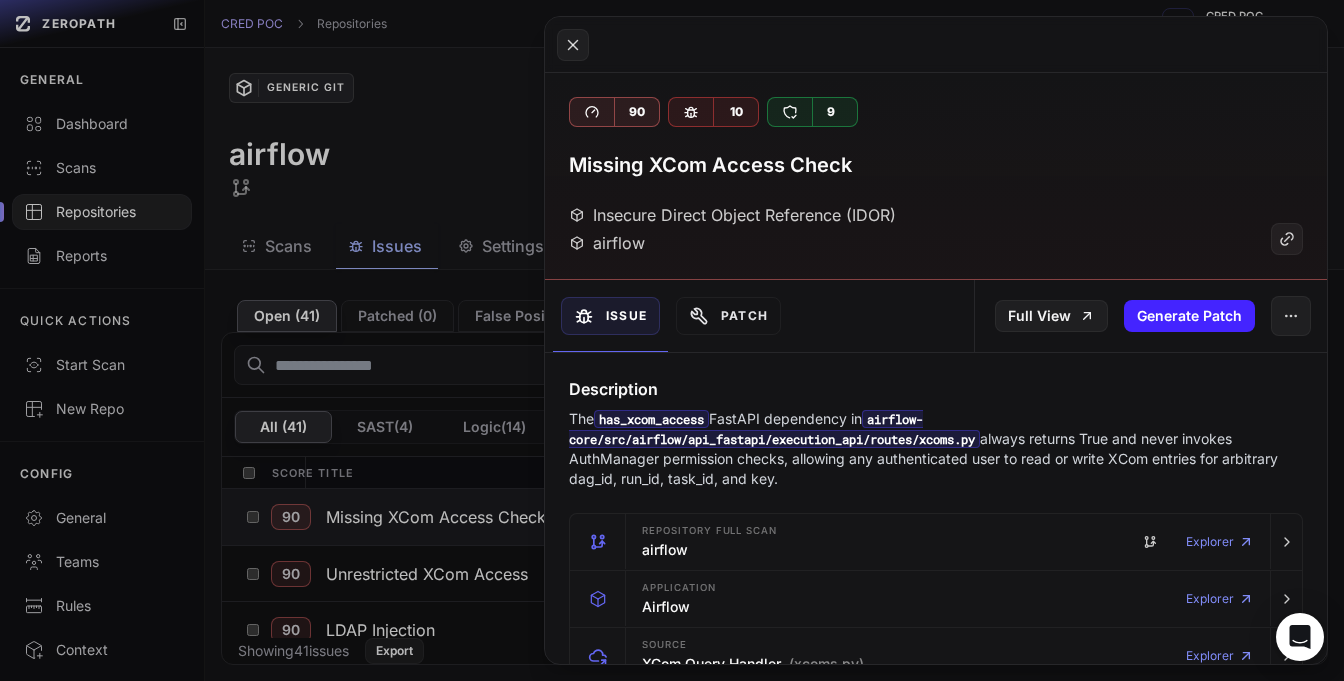 click on "Description   The  has_xcom_access  FastAPI dependency in  airflow-core/src/airflow/api_fastapi/execution_api/routes/xcoms.py  always returns True and never invokes AuthManager permission checks, allowing any authenticated user to read or write XCom entries for arbitrary dag_id, run_id, task_id, and key.
Repository Full scan   airflow       Explorer          Application   Airflow   Explorer            Source   XCom Query Handler    (xcoms.py)       Explorer          Source    ->   Sink Analysis   Analyzed    2    function calls   Explorer            Scenario   Missing XCom Access Check   (xcoms.py)   Explorer            Potential Assignees (Beta)     [FIRST] [LAST]   [EMAIL]     airflow-core/src/airflow/api_fastapi/execution_api/routes/xcoms.py     41
-  49     Last modified at: [DATE]   Link Jira or Linear       Code Segment         xcoms.py     41-49     python   View code    35     from  airflow.api_fastapi.execution_api.deps  import  JWTBearerDep     36     from" at bounding box center [936, 1342] 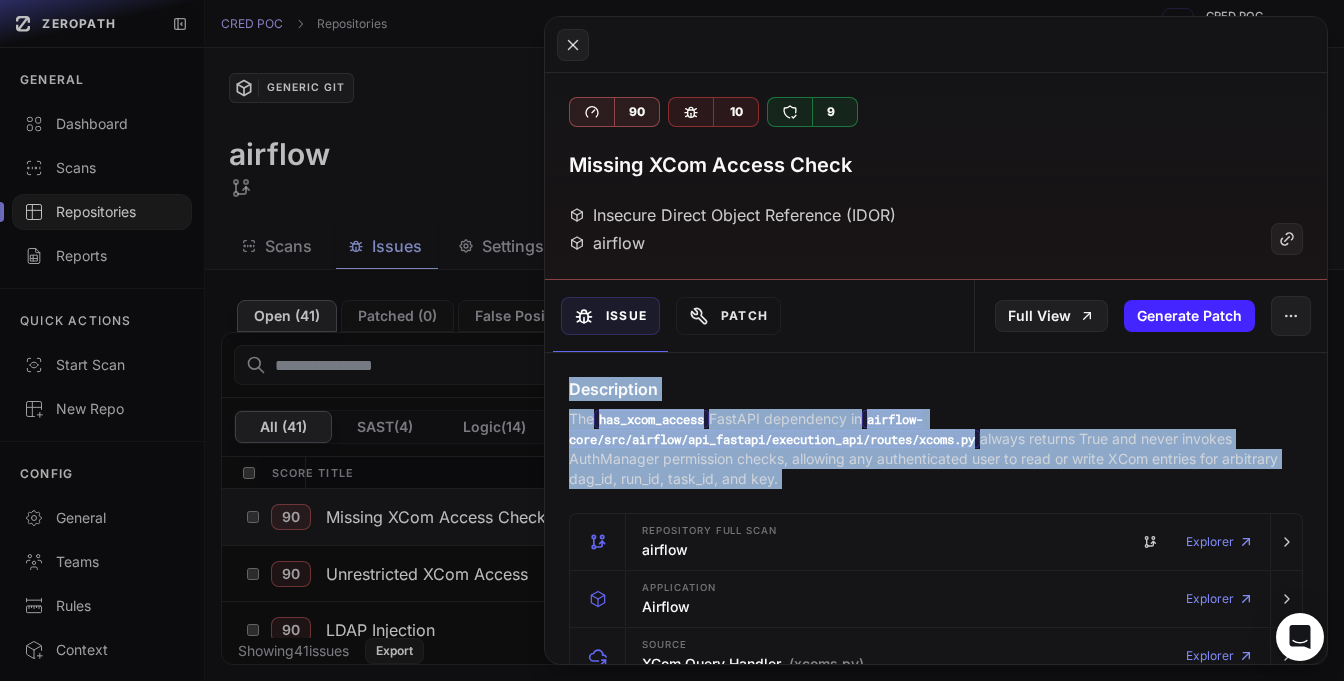 drag, startPoint x: 751, startPoint y: 375, endPoint x: 846, endPoint y: 473, distance: 136.4881 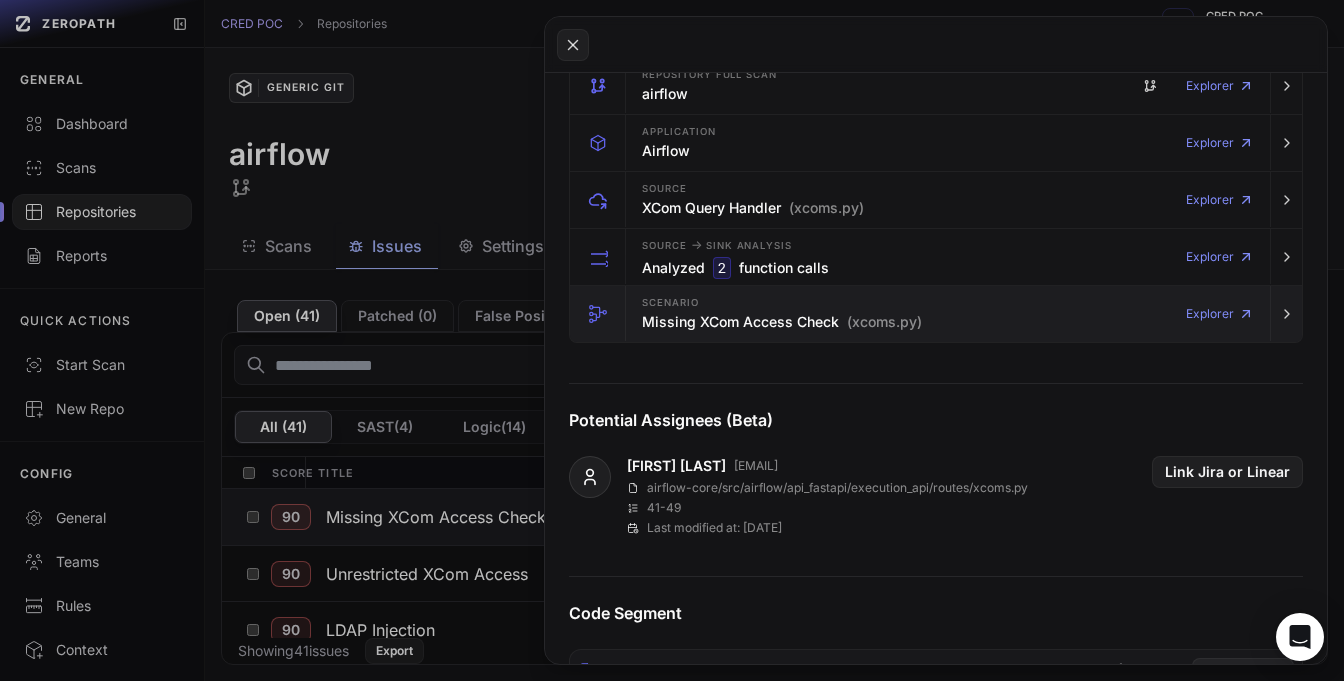 scroll, scrollTop: 455, scrollLeft: 0, axis: vertical 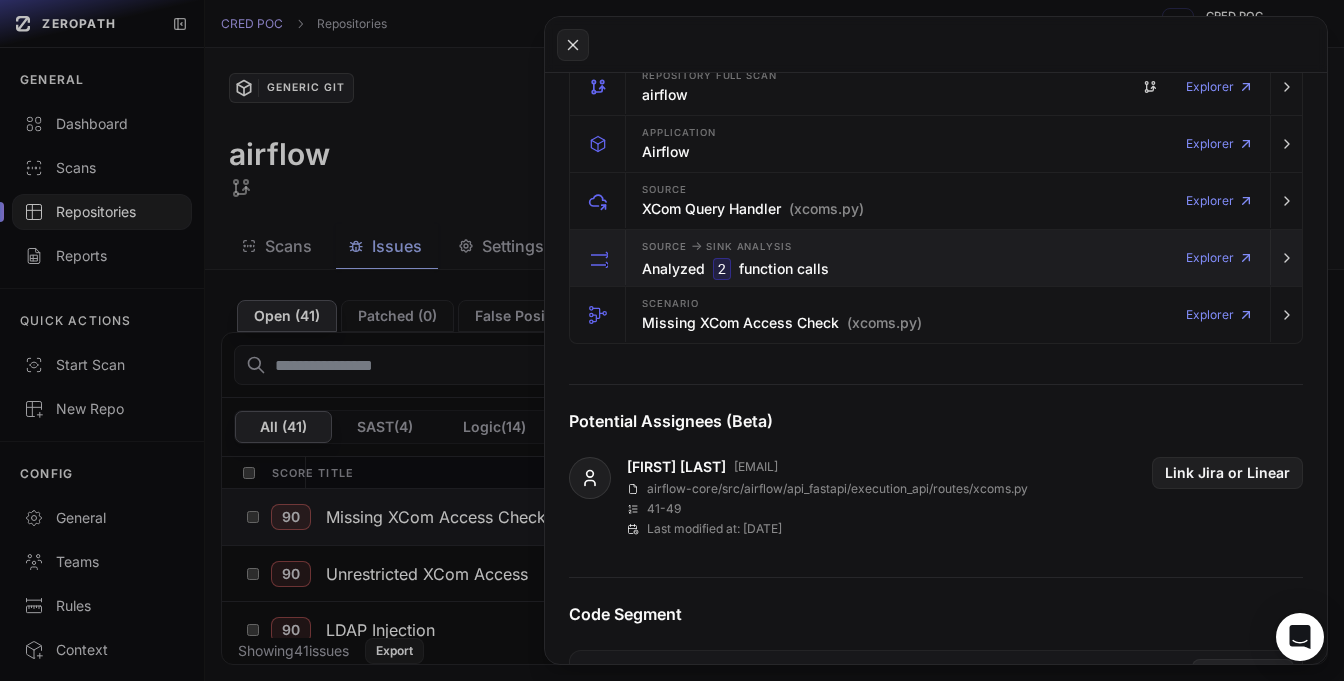 click on "Analyzed    2    function calls" at bounding box center (735, 269) 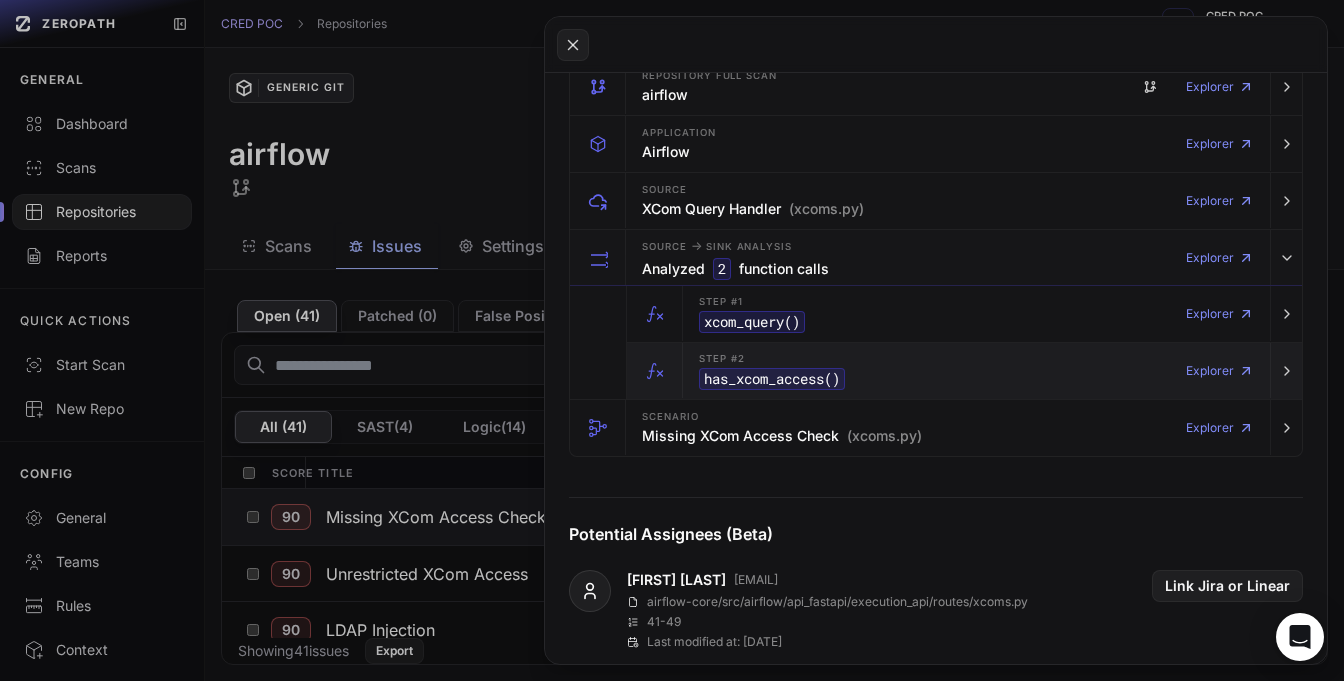 click on "Step #2   has_xcom_access ()   Explorer" at bounding box center [976, 371] 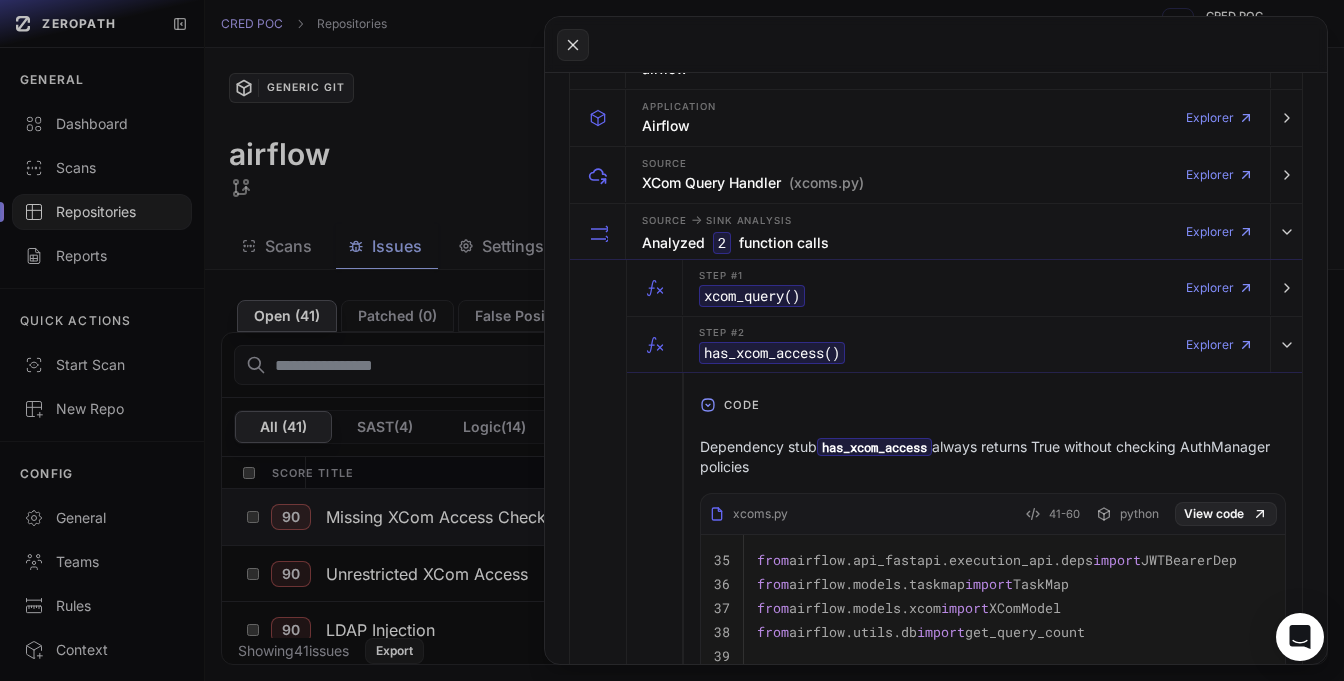 scroll, scrollTop: 474, scrollLeft: 0, axis: vertical 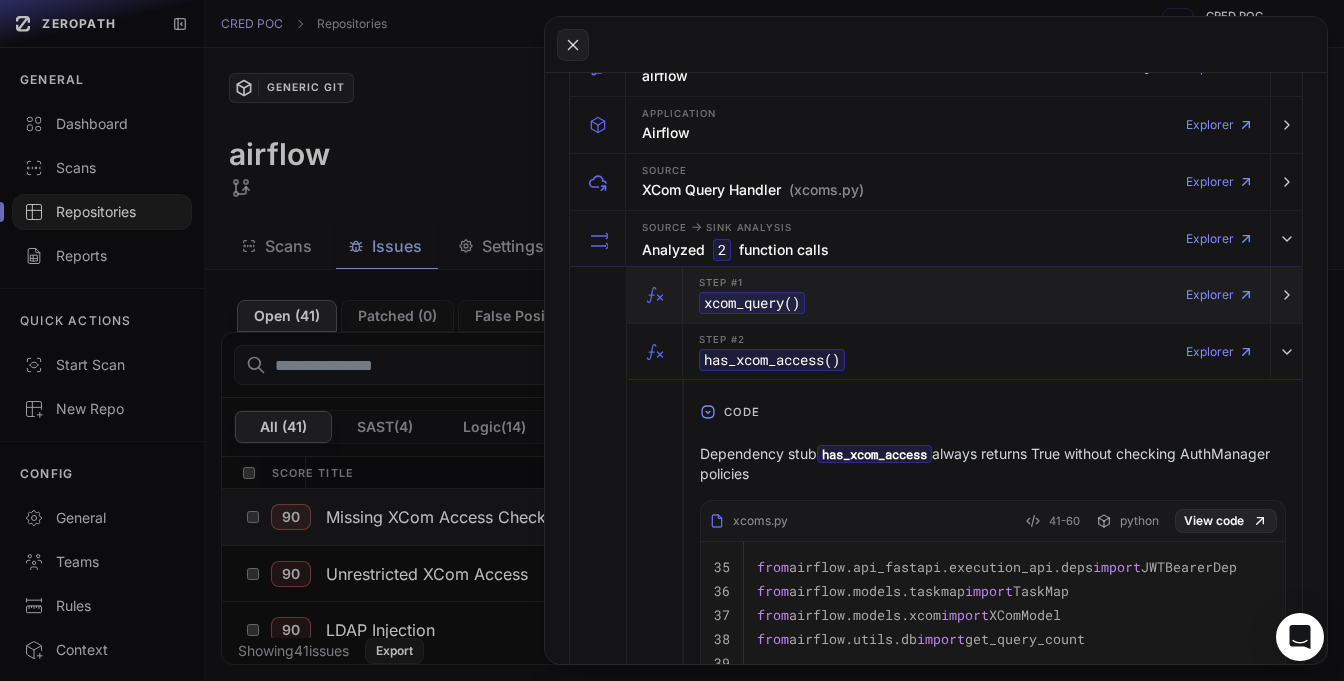 click on "xcom_query ()" at bounding box center (752, 303) 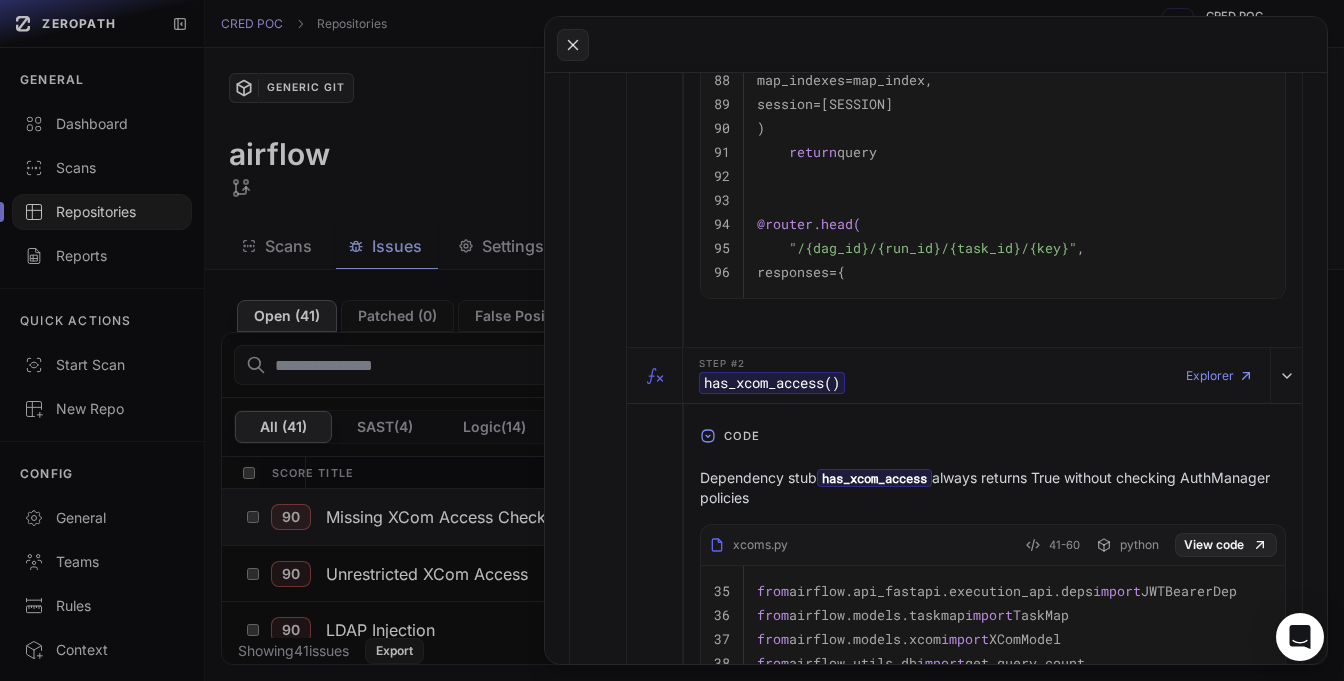 scroll, scrollTop: 972, scrollLeft: 0, axis: vertical 